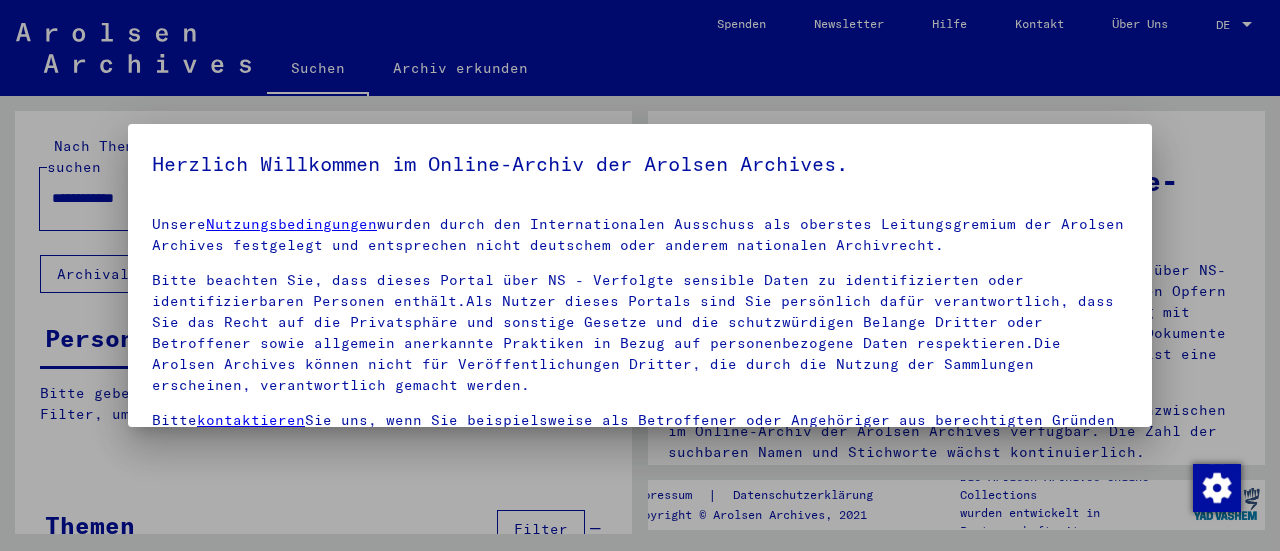 scroll, scrollTop: 0, scrollLeft: 0, axis: both 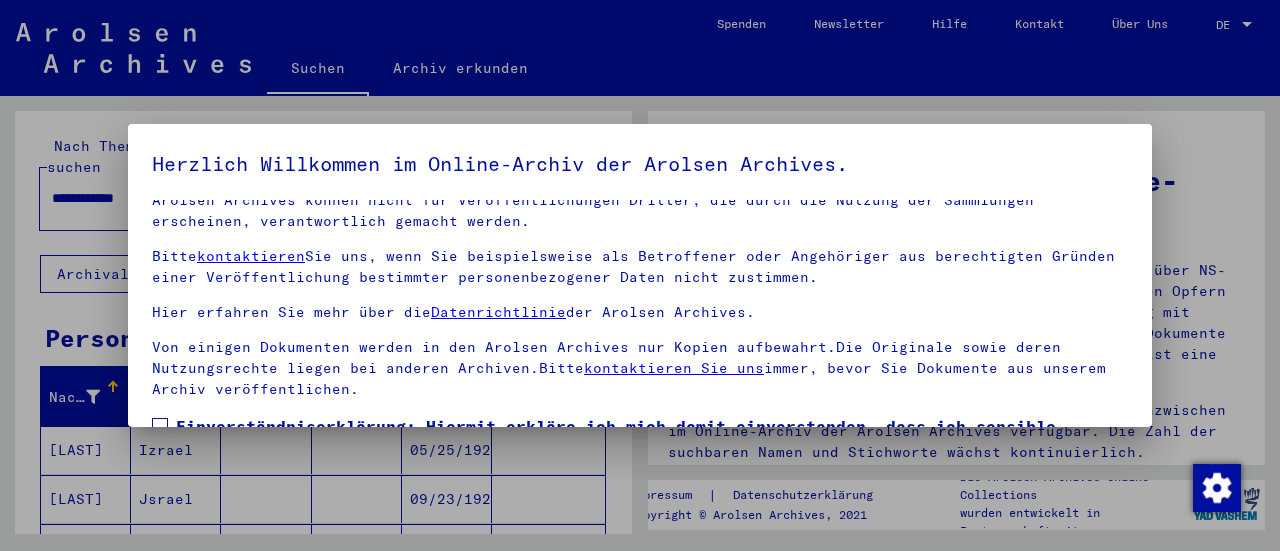click at bounding box center [160, 426] 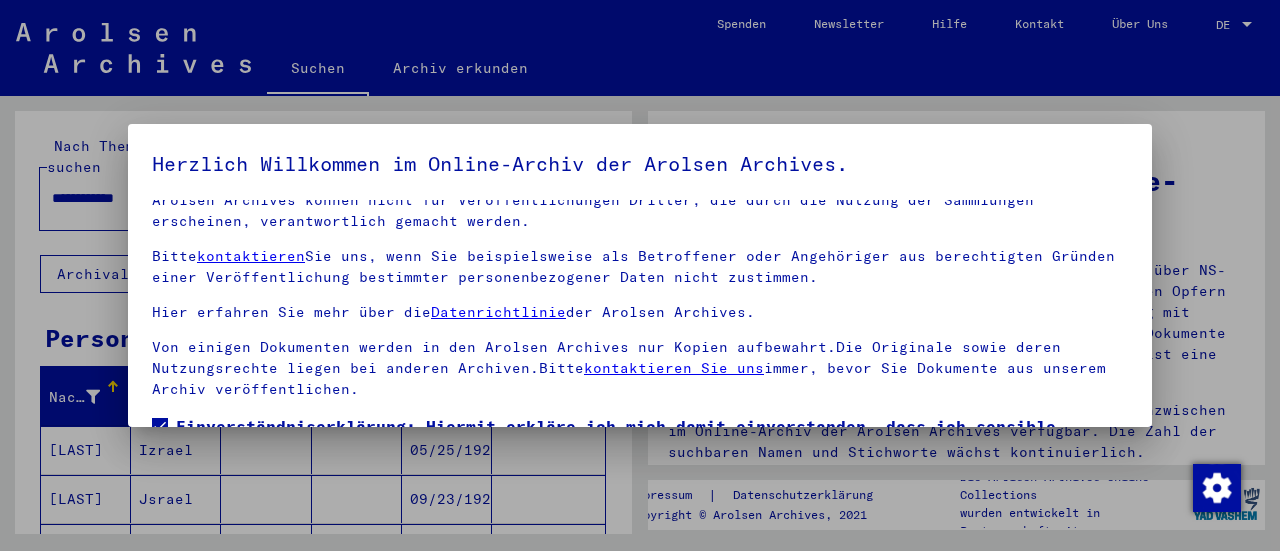 scroll, scrollTop: 155, scrollLeft: 0, axis: vertical 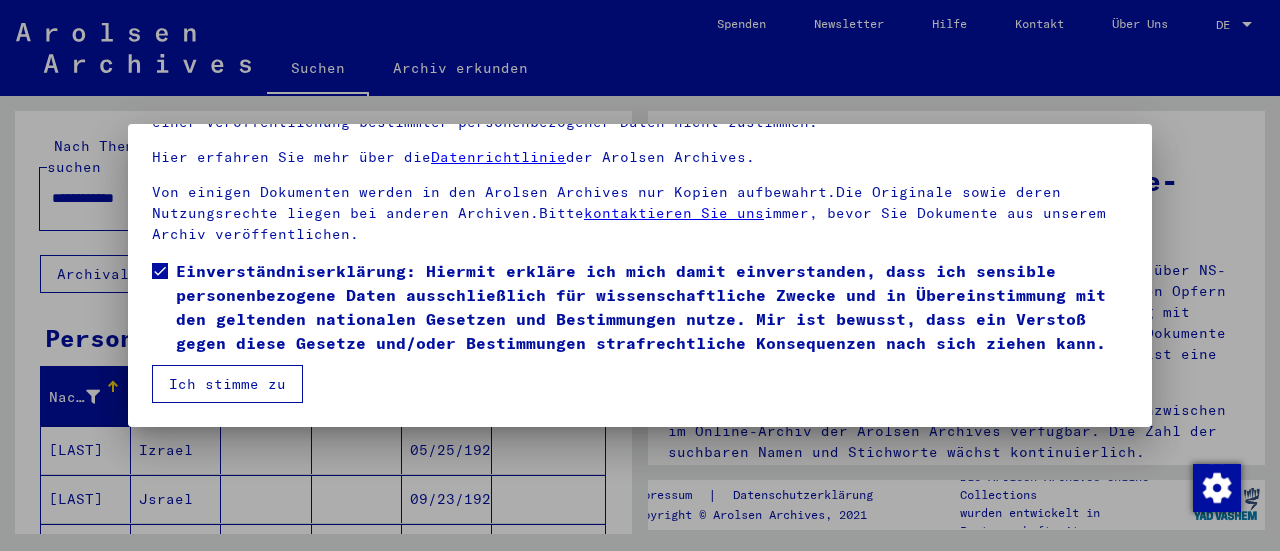 click on "Ich stimme zu" at bounding box center (227, 384) 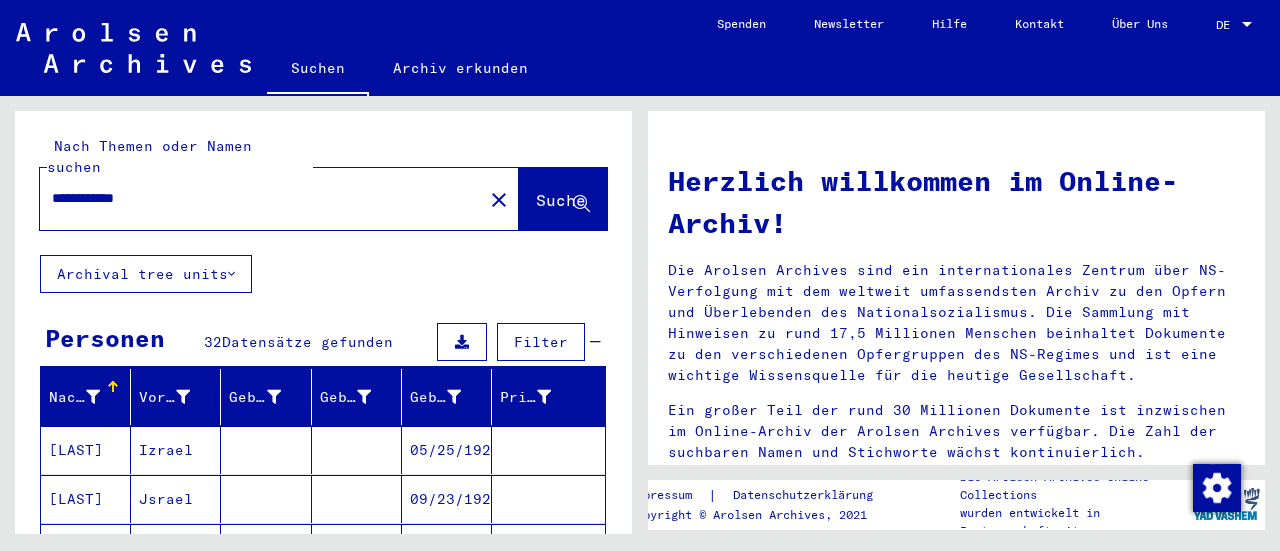 click at bounding box center [1247, 25] 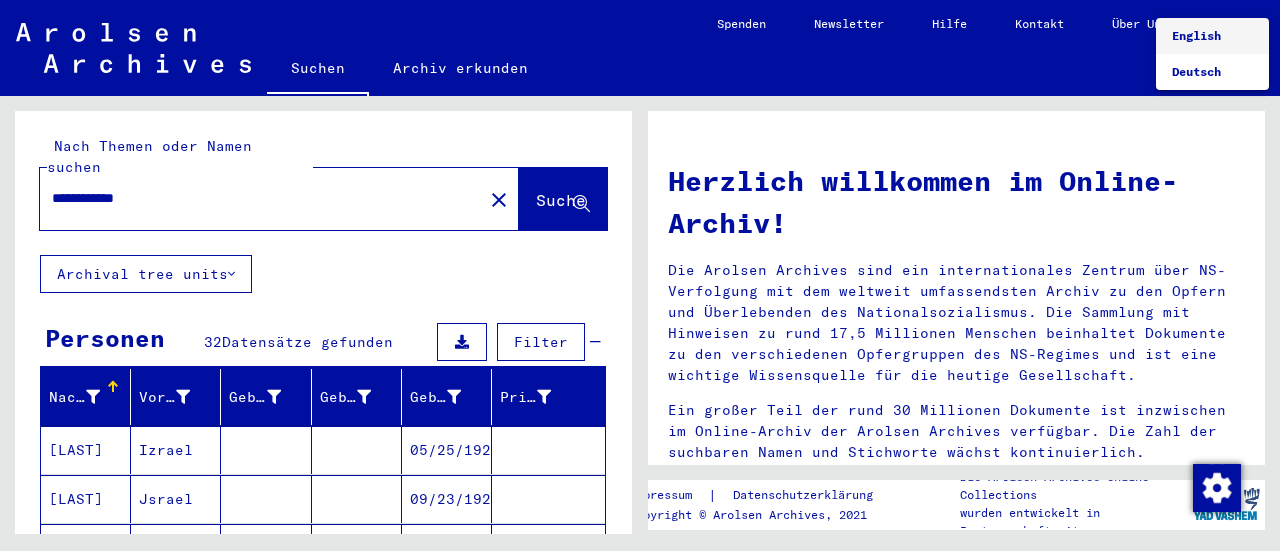 click on "English" at bounding box center [1196, 35] 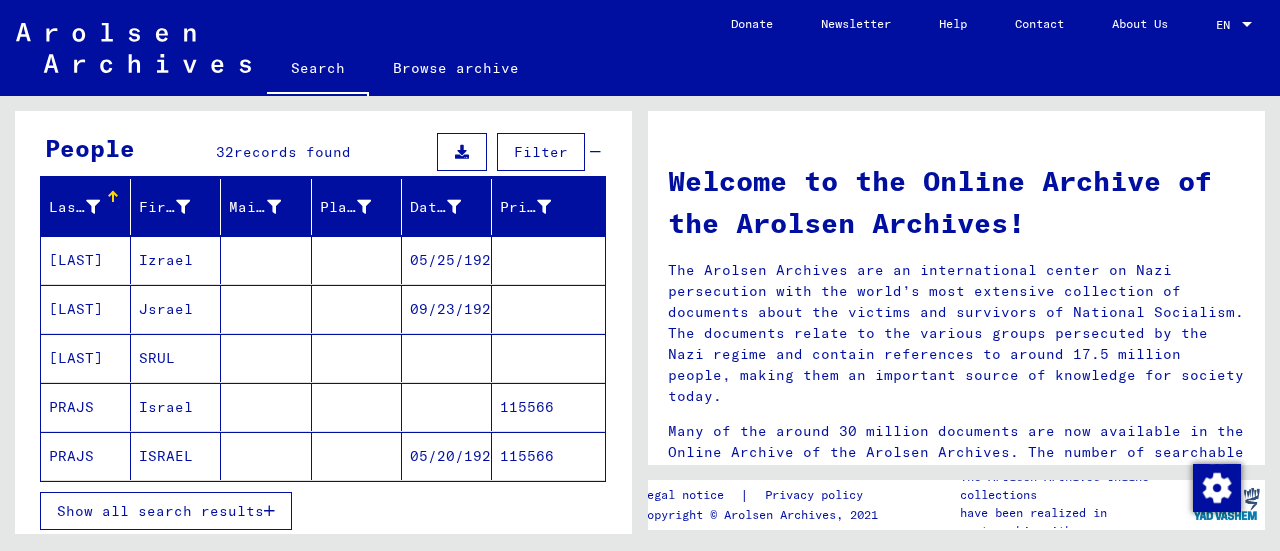scroll, scrollTop: 202, scrollLeft: 0, axis: vertical 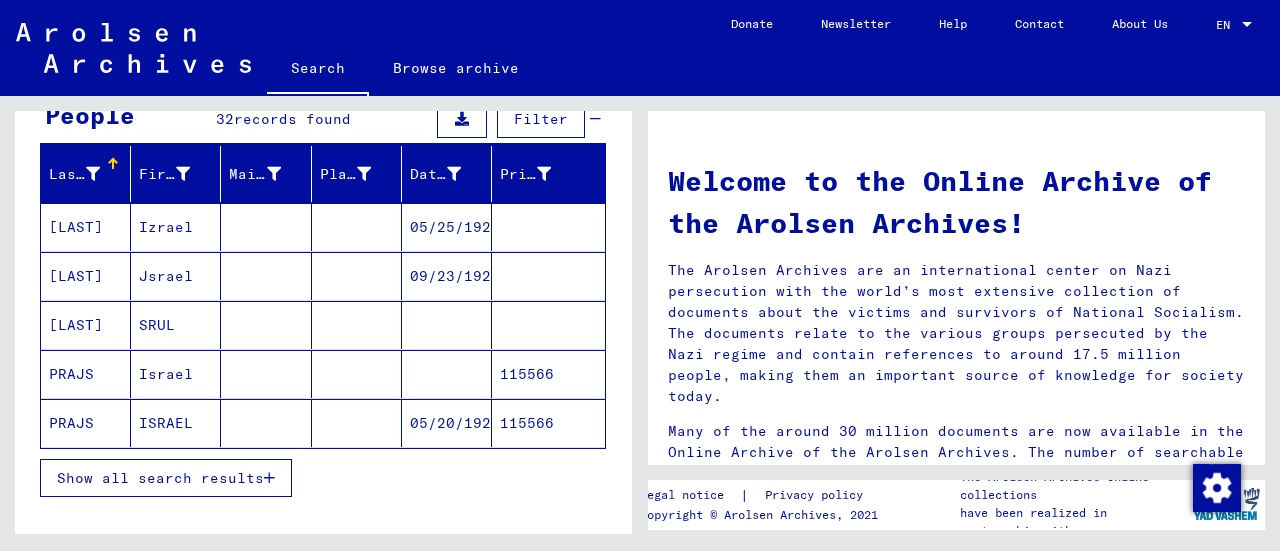 click on "SRUL" at bounding box center [176, 374] 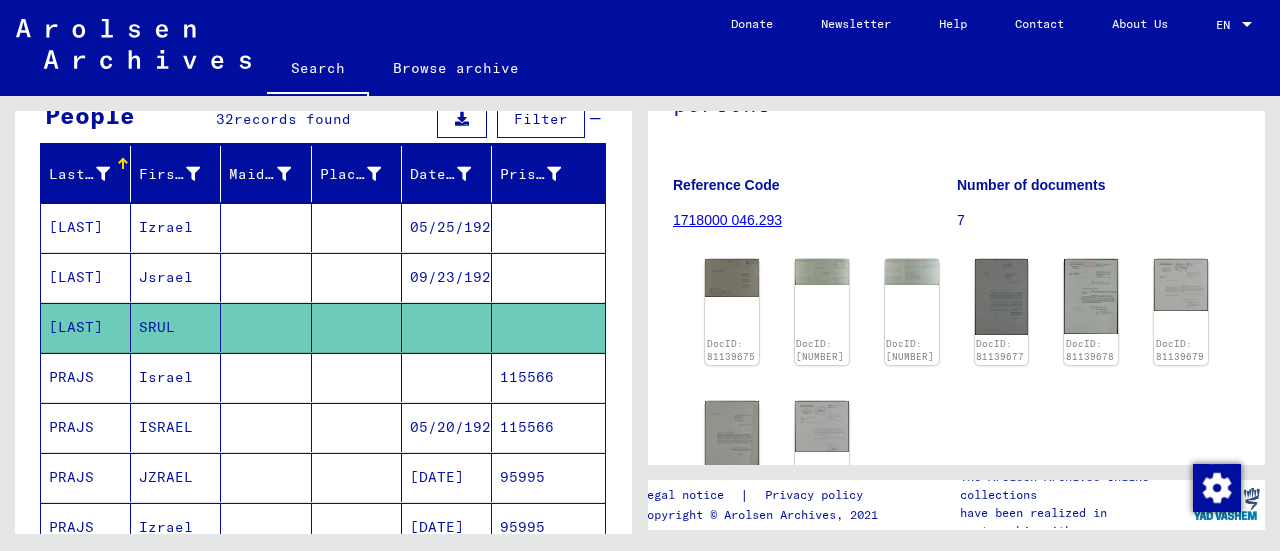 scroll, scrollTop: 258, scrollLeft: 0, axis: vertical 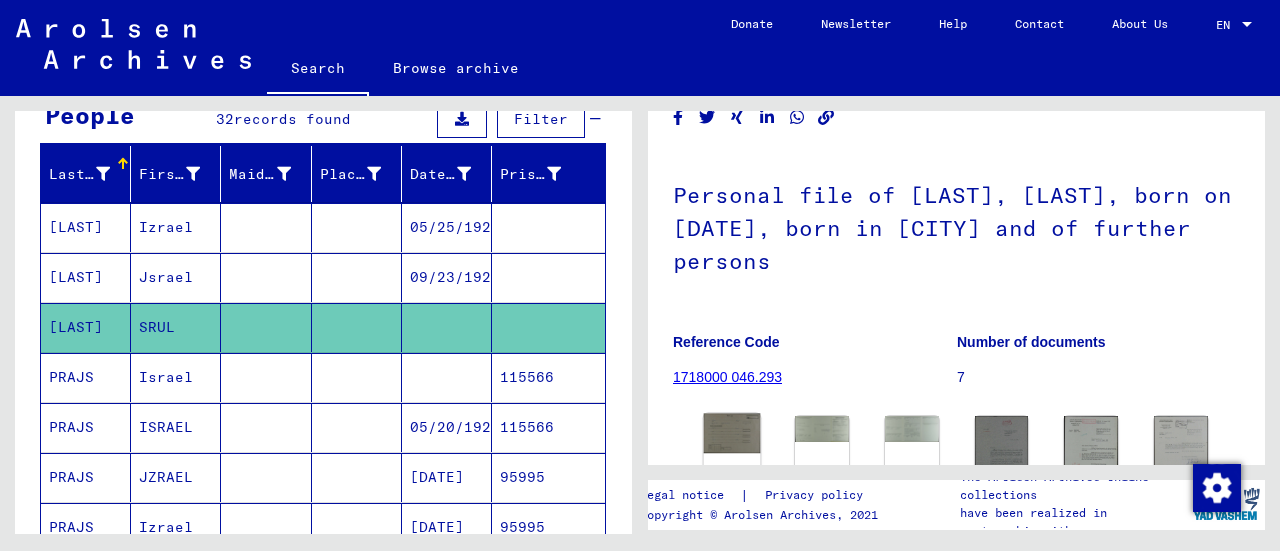 click 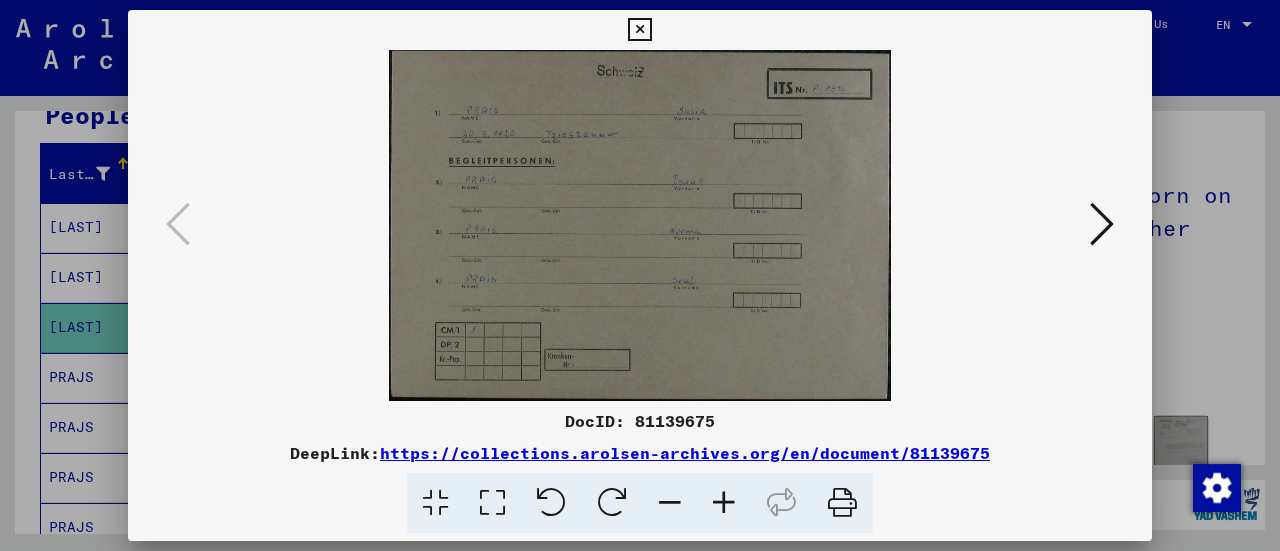 click at bounding box center (639, 30) 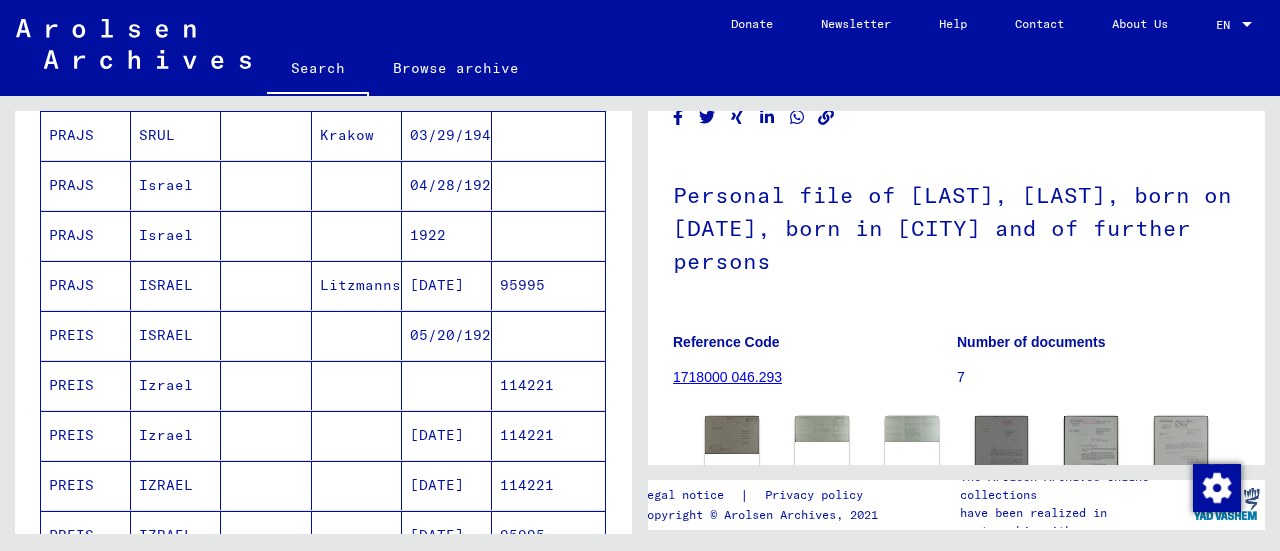 scroll, scrollTop: 670, scrollLeft: 0, axis: vertical 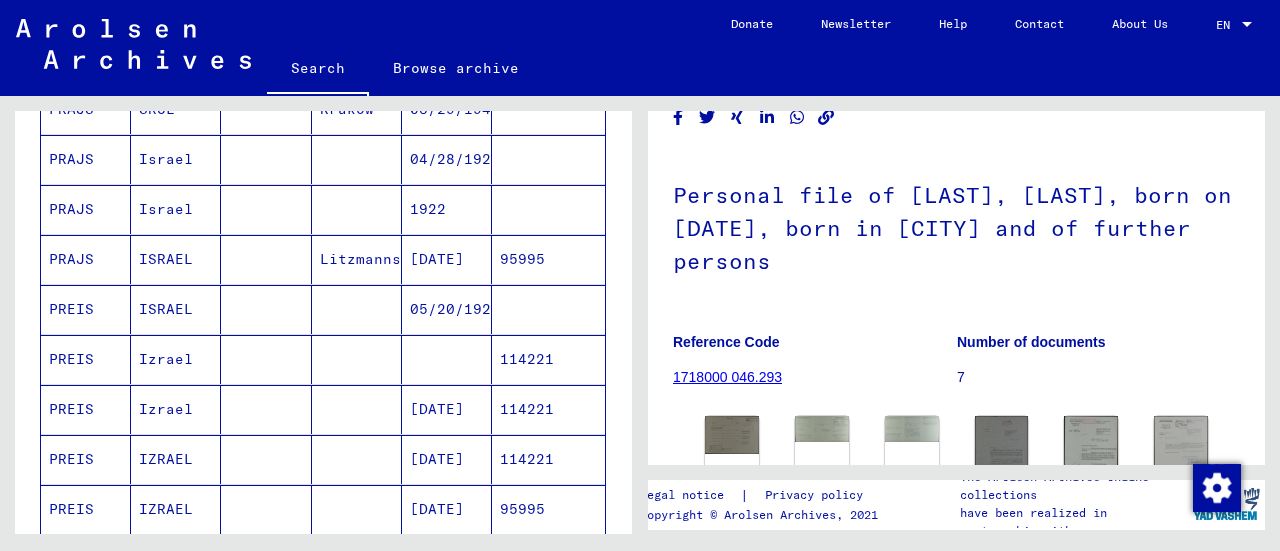 click on "PREIS" at bounding box center [86, 459] 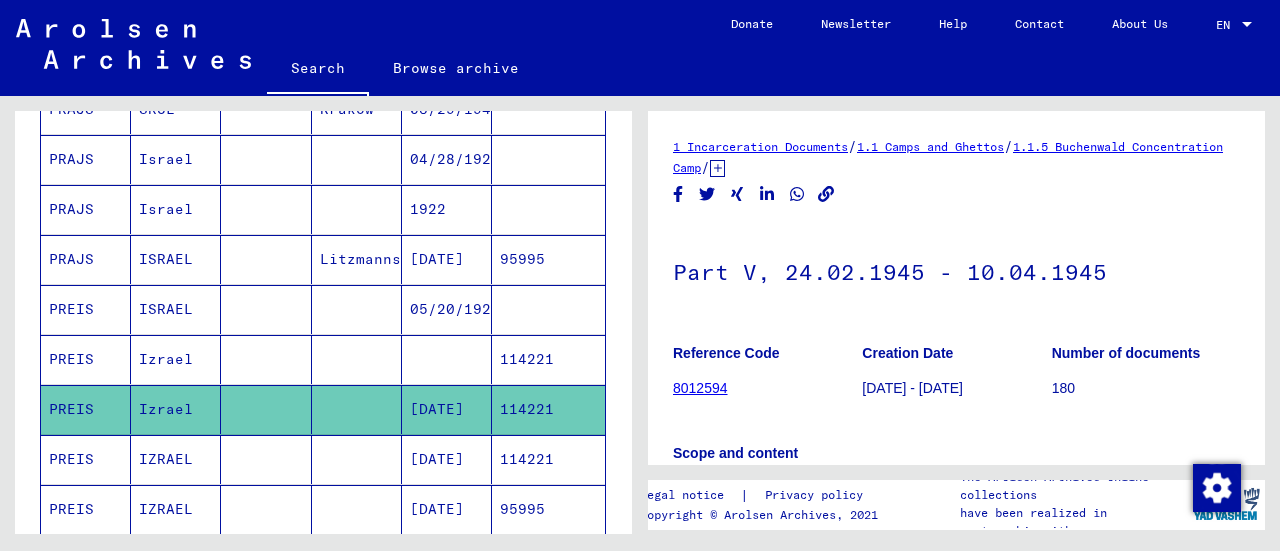 scroll, scrollTop: 0, scrollLeft: 0, axis: both 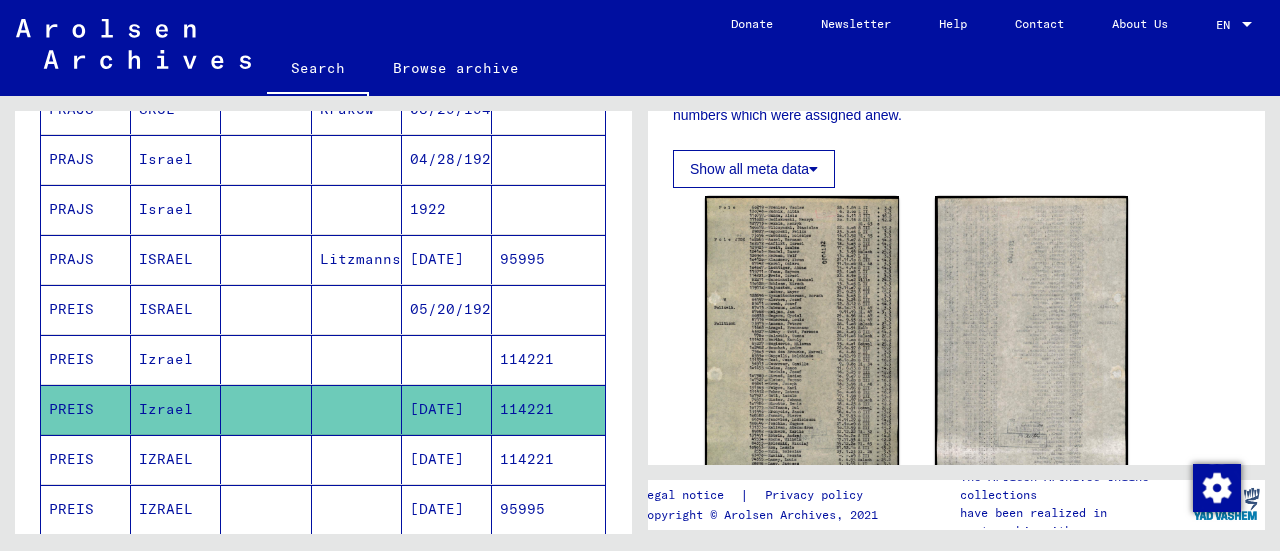 click 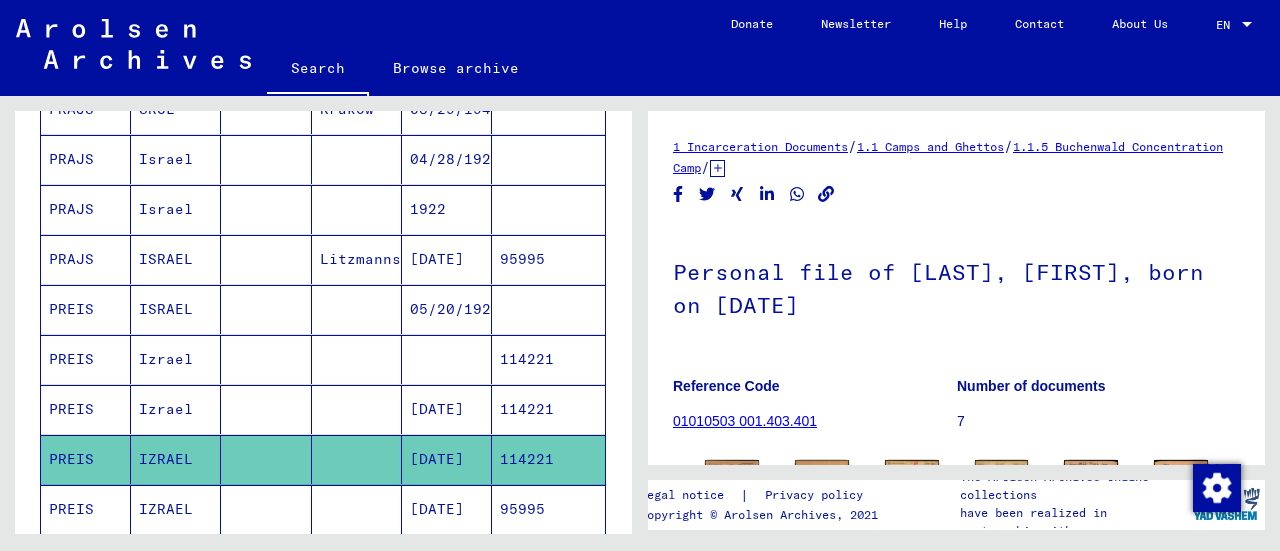 scroll, scrollTop: 0, scrollLeft: 0, axis: both 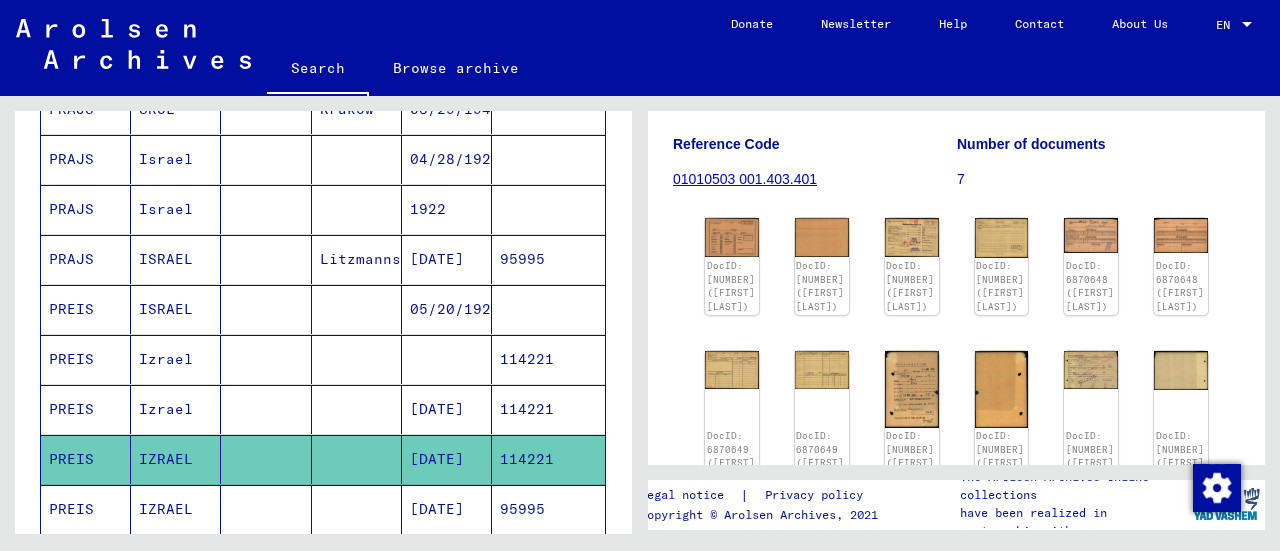 click 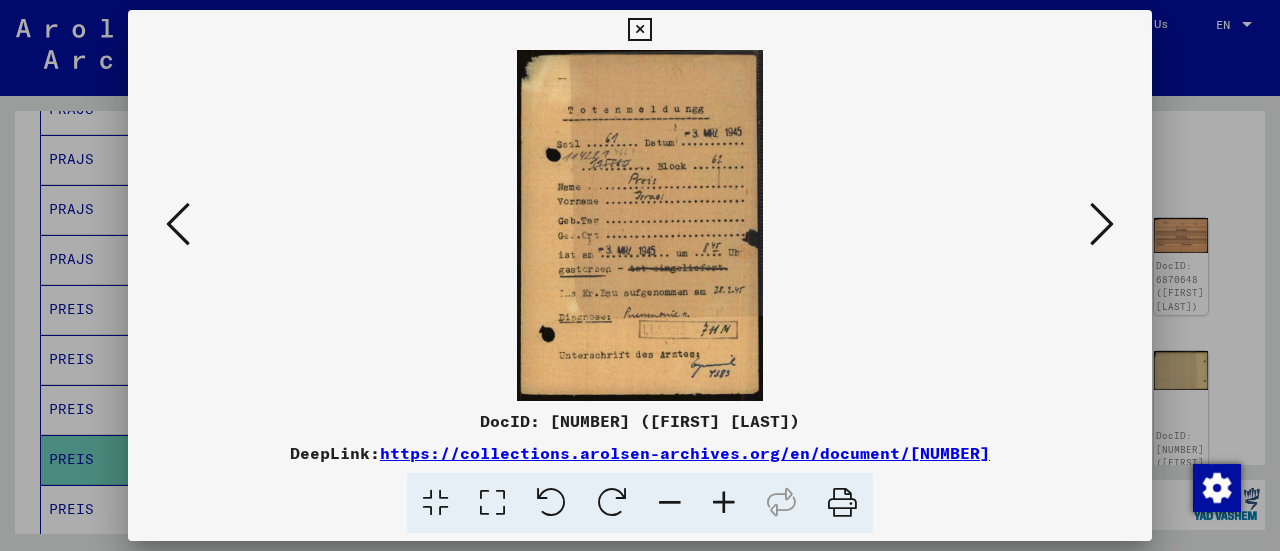 click at bounding box center [1102, 224] 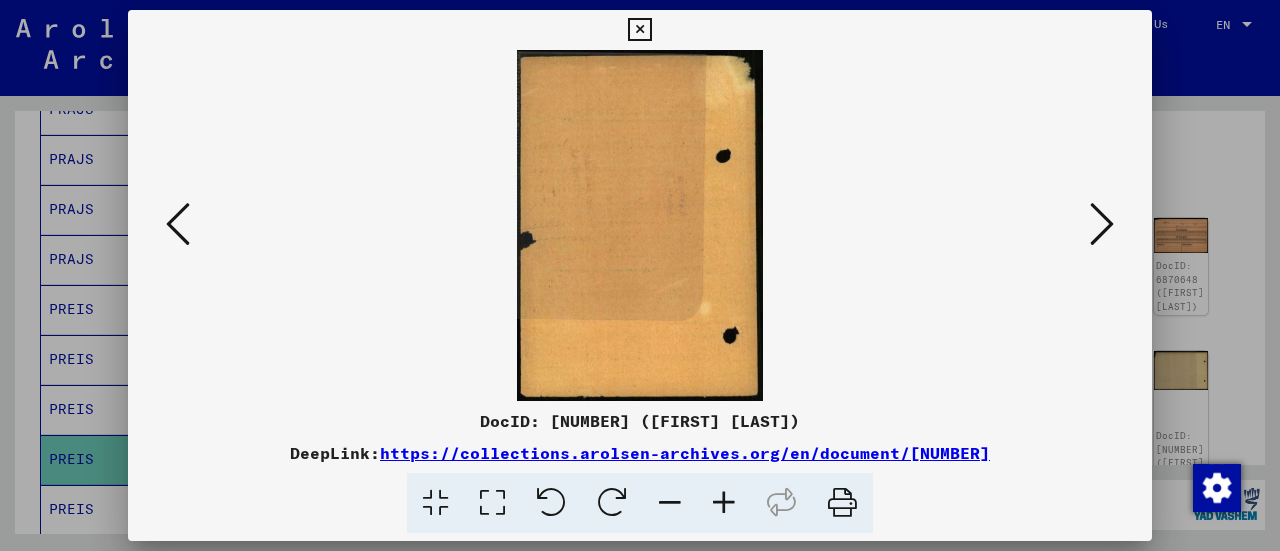 click at bounding box center (1102, 224) 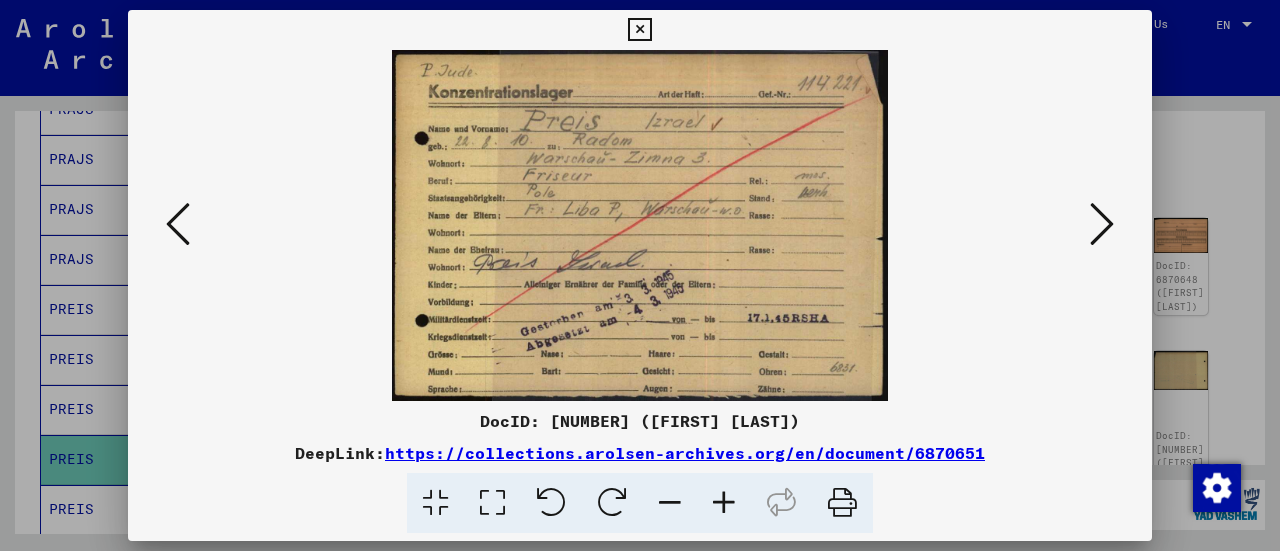 click at bounding box center [639, 30] 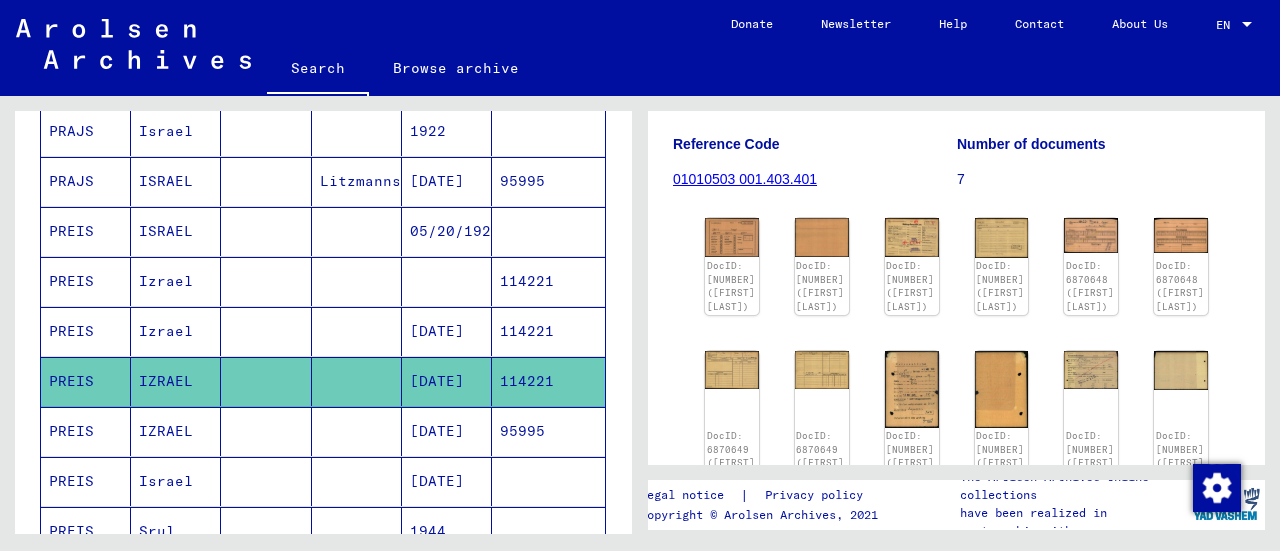 scroll, scrollTop: 765, scrollLeft: 0, axis: vertical 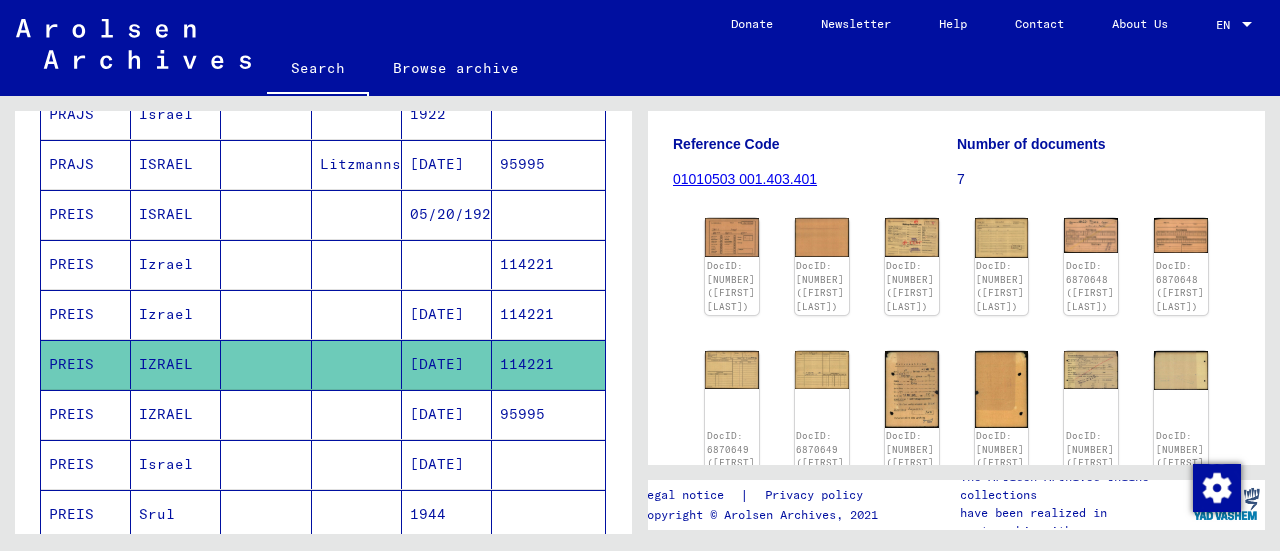 click on "PREIS" at bounding box center [86, 464] 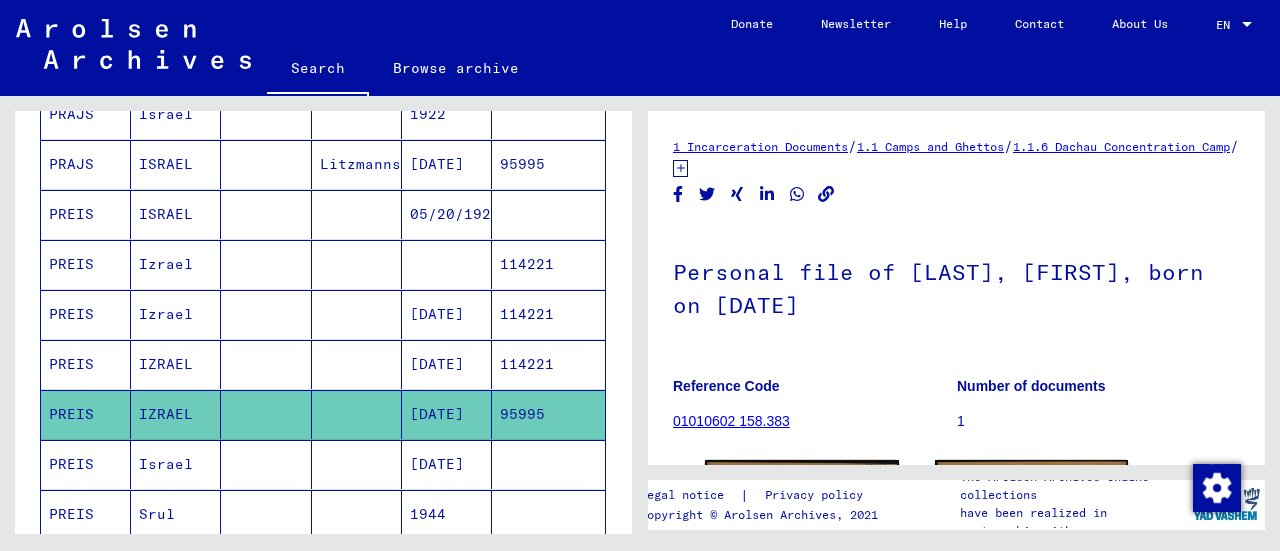 scroll, scrollTop: 0, scrollLeft: 0, axis: both 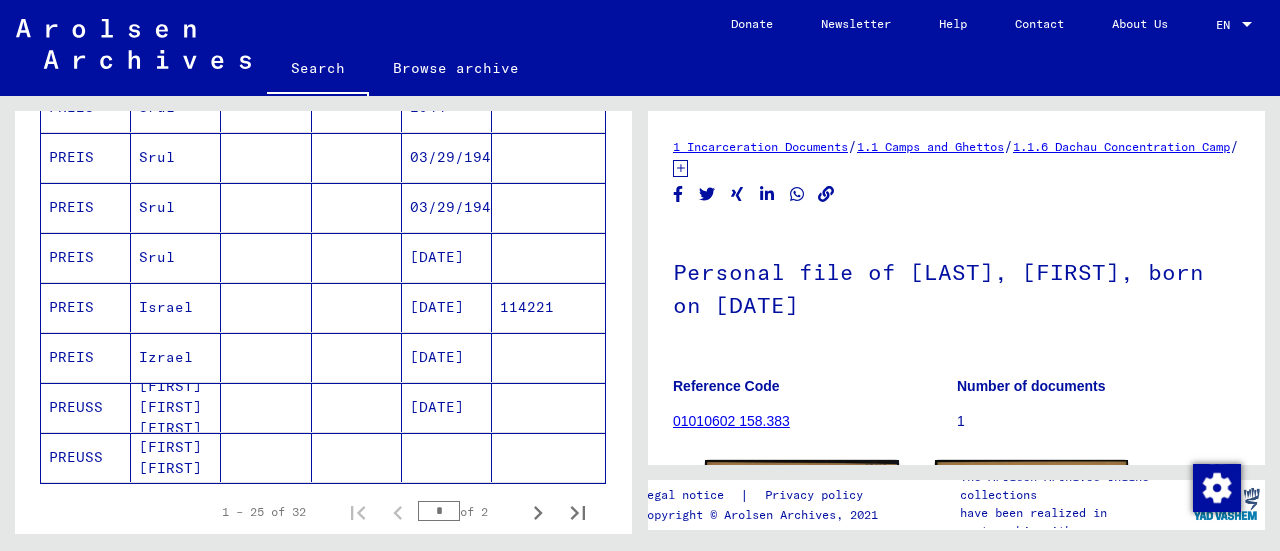 click 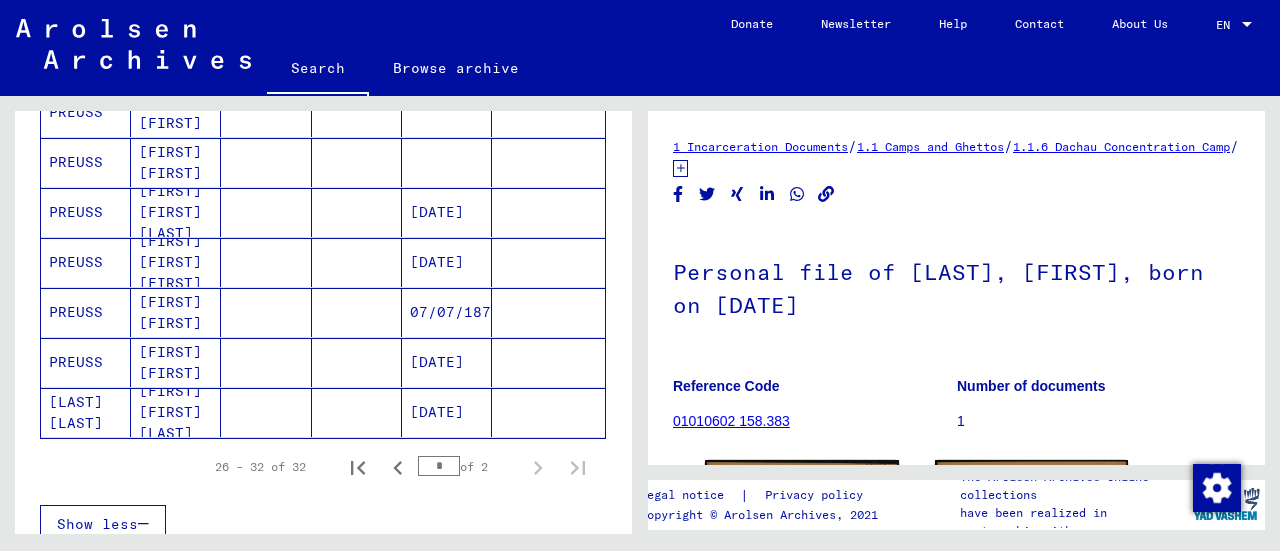 scroll, scrollTop: 322, scrollLeft: 0, axis: vertical 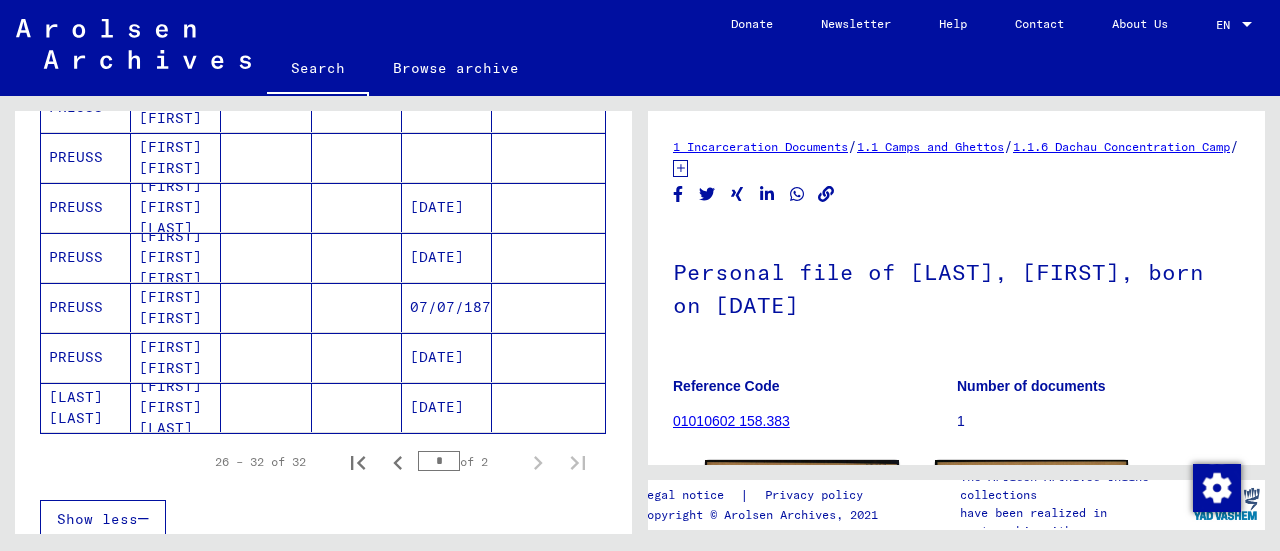 click 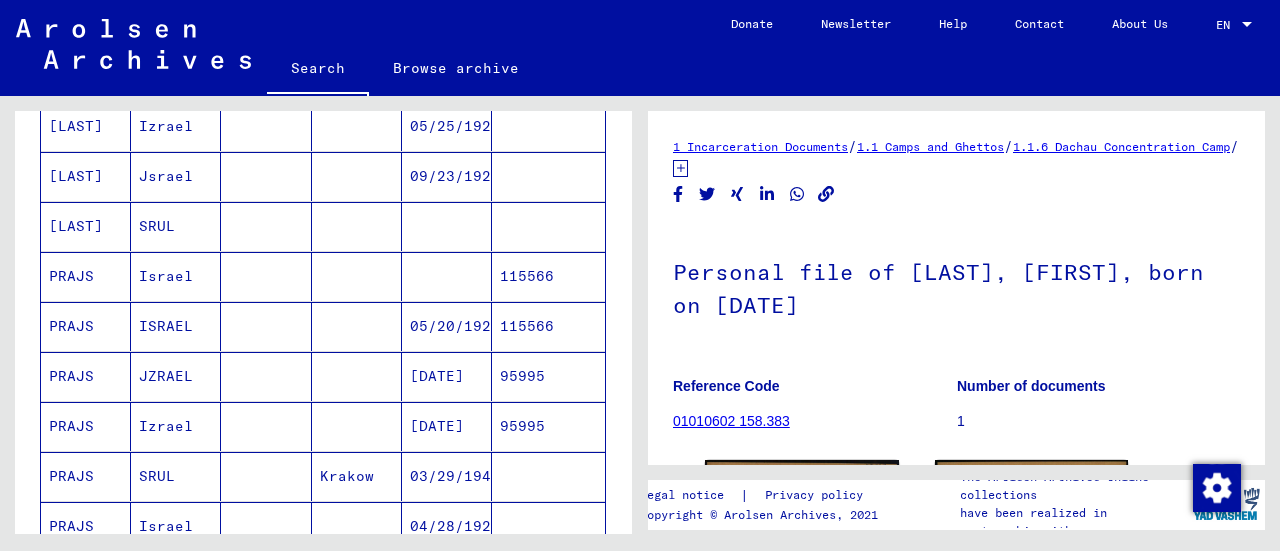 scroll, scrollTop: 260, scrollLeft: 0, axis: vertical 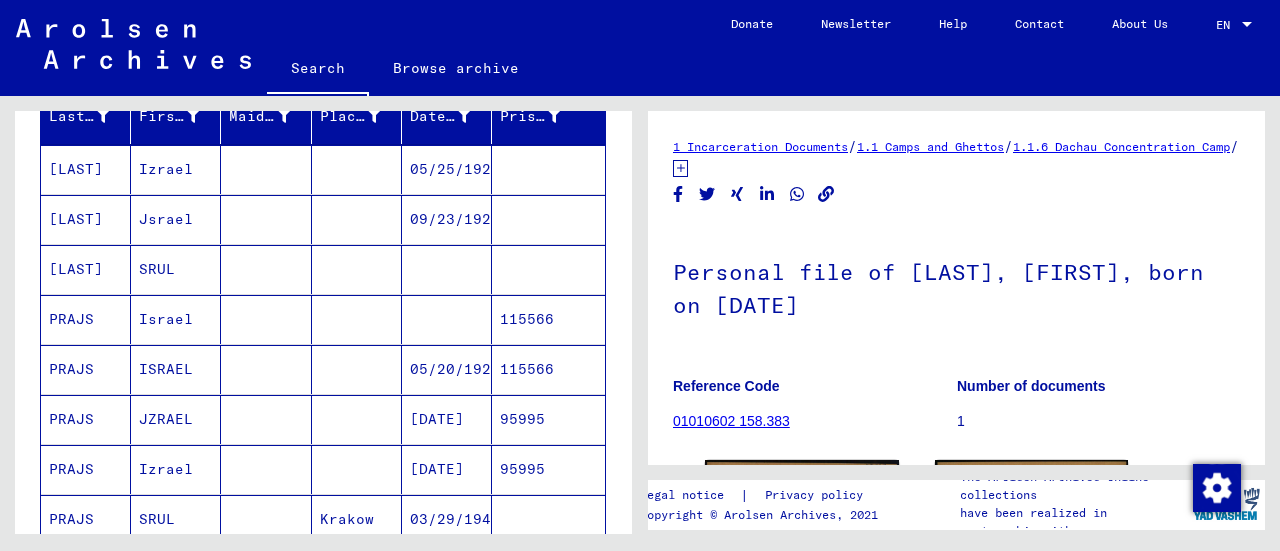 click on "PRAJS" at bounding box center [86, 369] 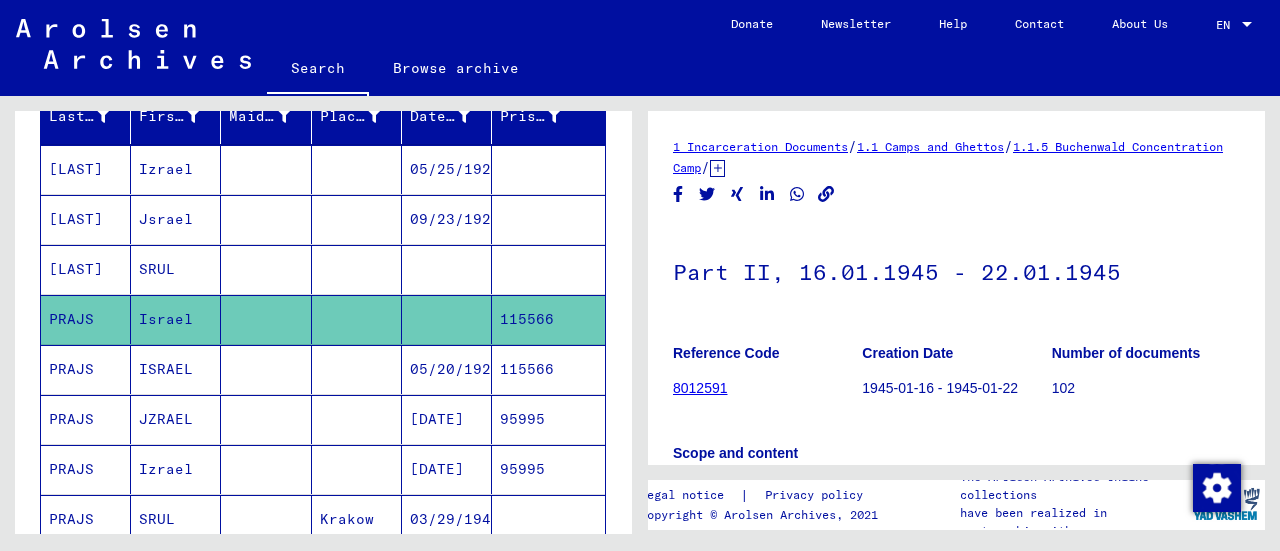 scroll, scrollTop: 0, scrollLeft: 0, axis: both 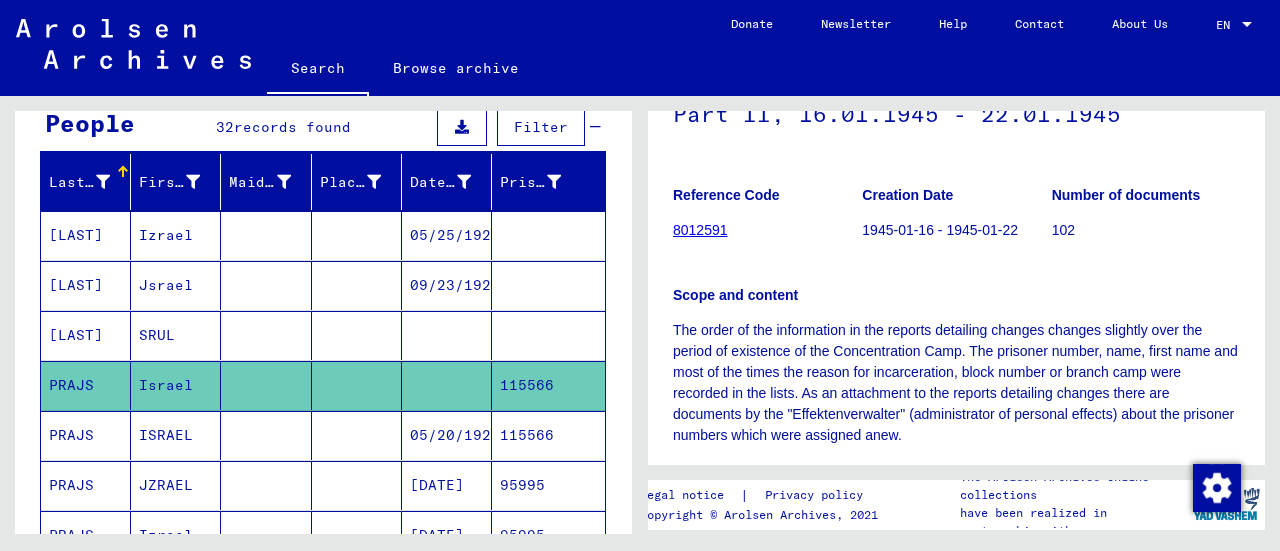 drag, startPoint x: 557, startPoint y: 434, endPoint x: 490, endPoint y: 438, distance: 67.11929 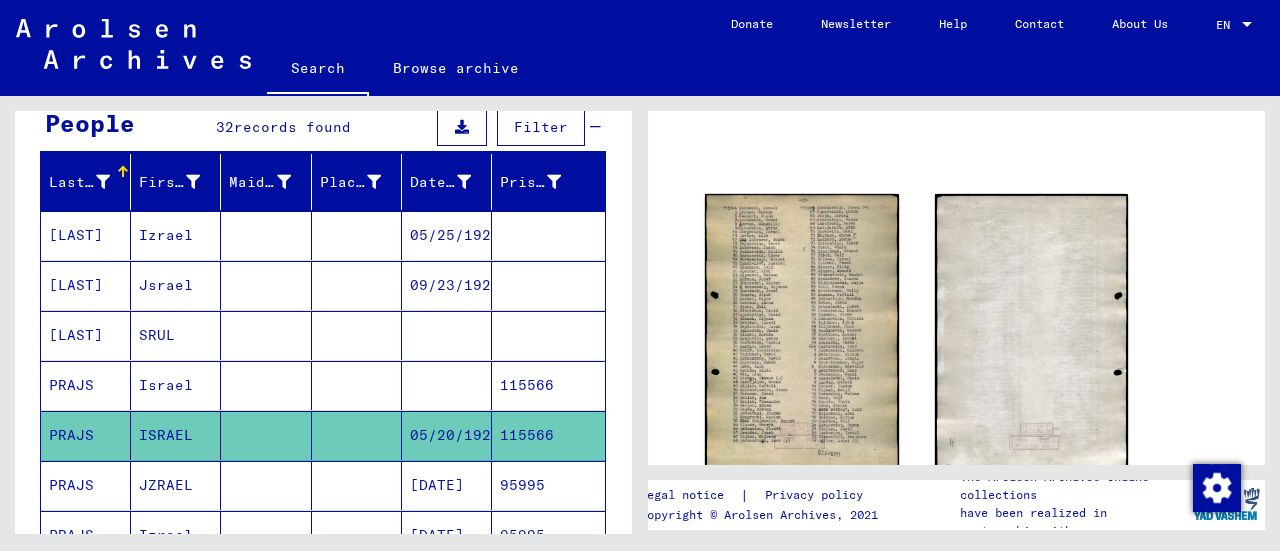 scroll, scrollTop: 116, scrollLeft: 0, axis: vertical 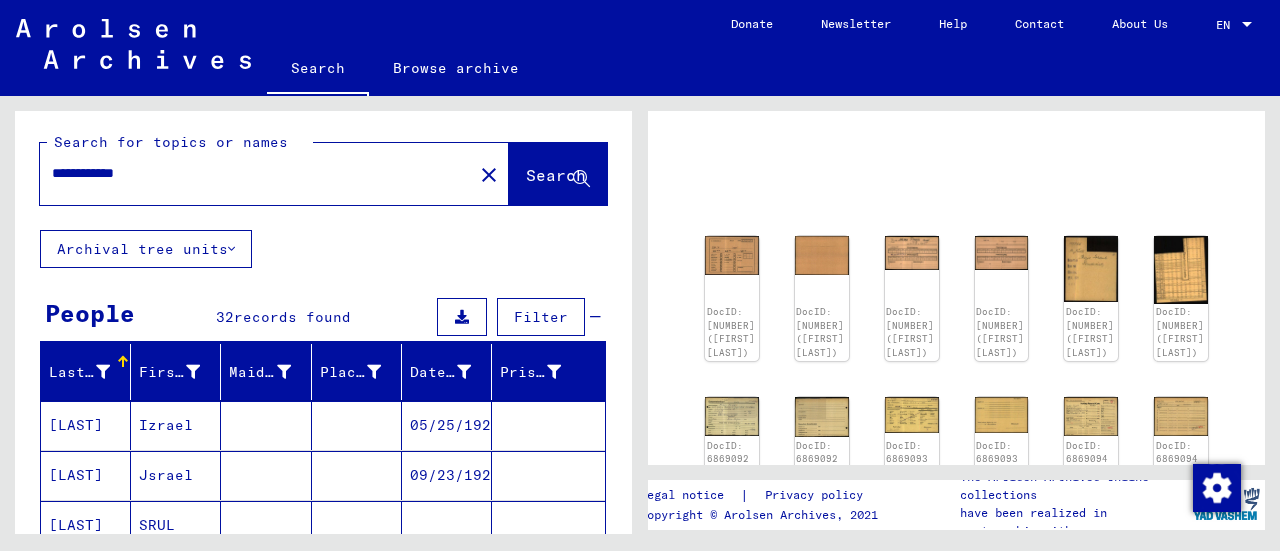 click on "**********" at bounding box center [256, 173] 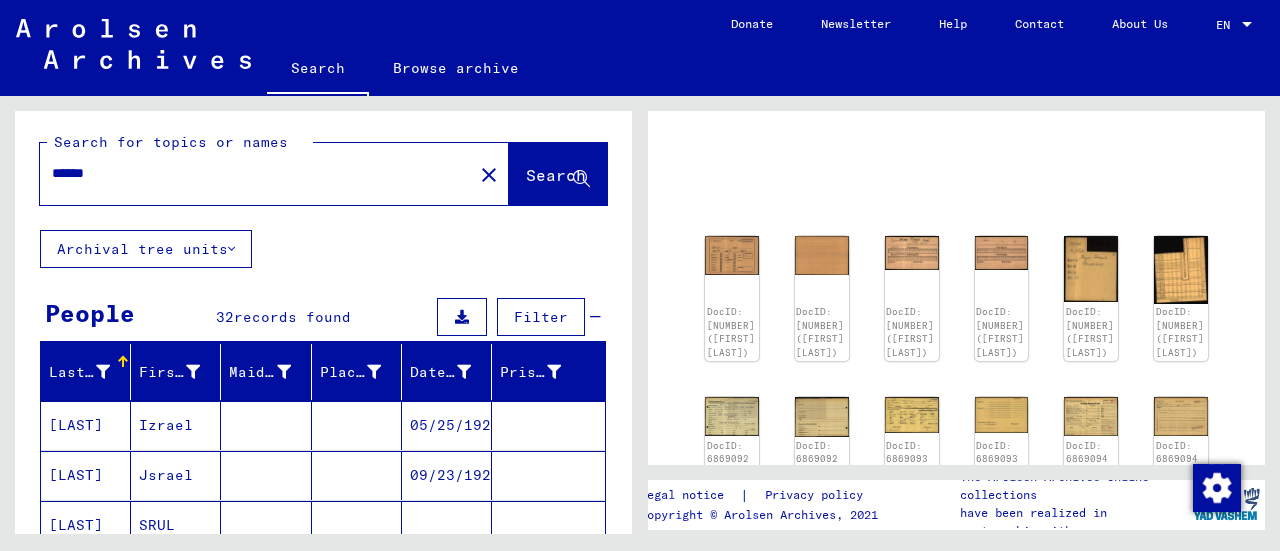 scroll, scrollTop: 0, scrollLeft: 0, axis: both 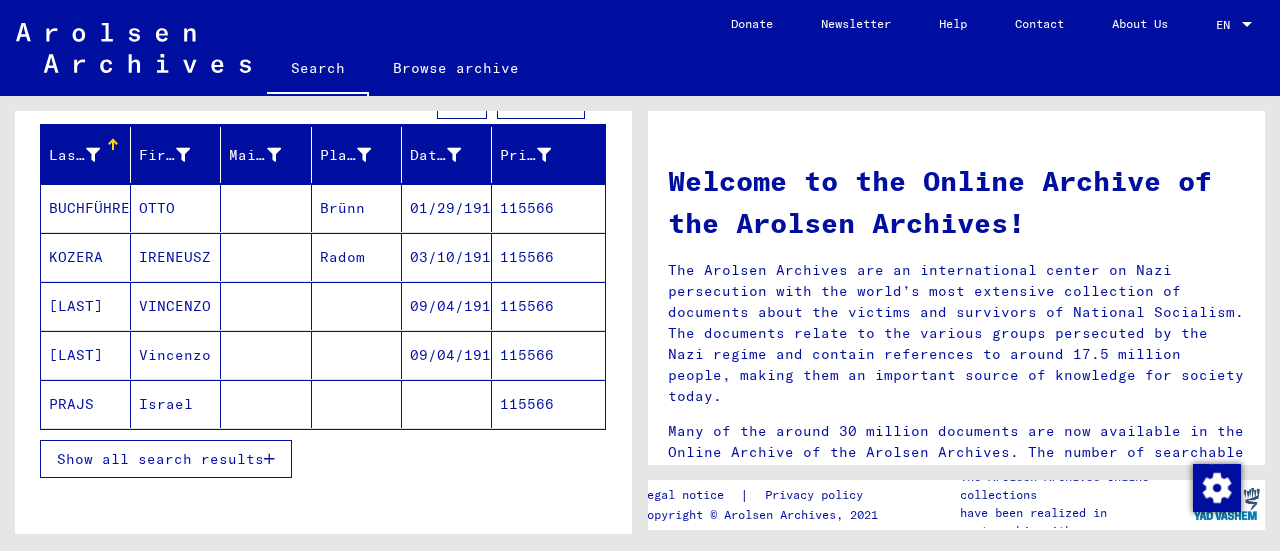 click on "Show all search results" at bounding box center [160, 459] 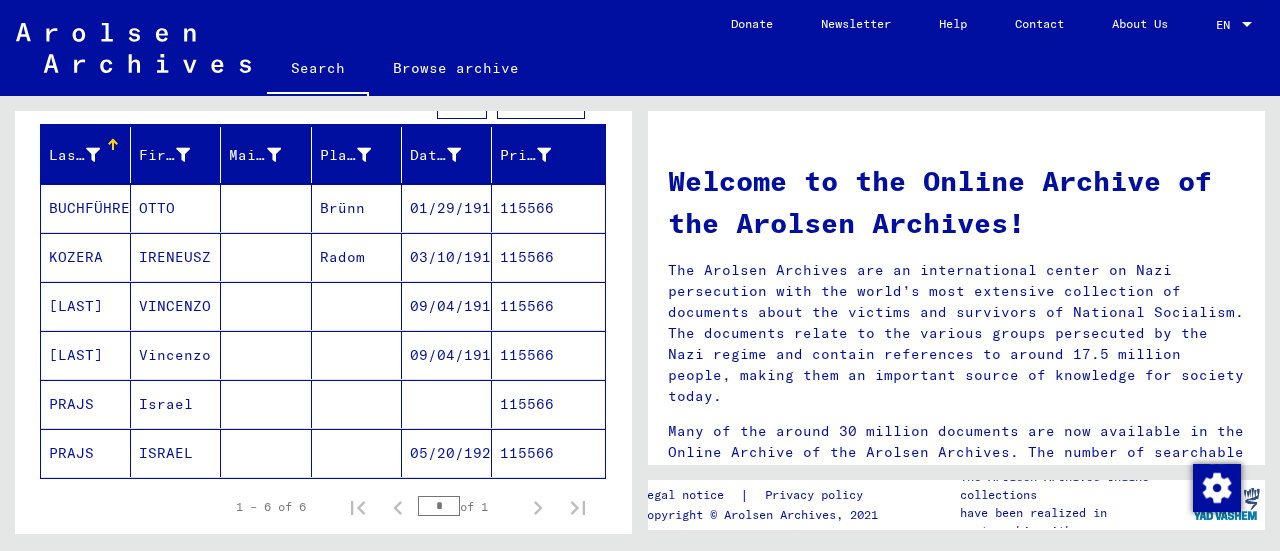 click on "Israel" at bounding box center (176, 453) 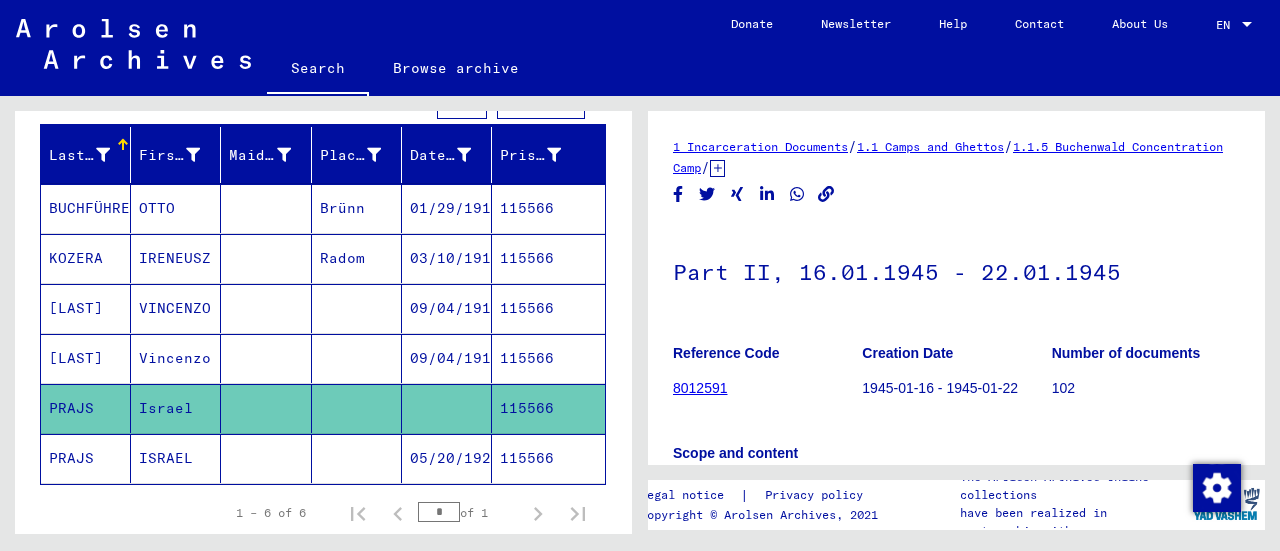 scroll, scrollTop: 0, scrollLeft: 0, axis: both 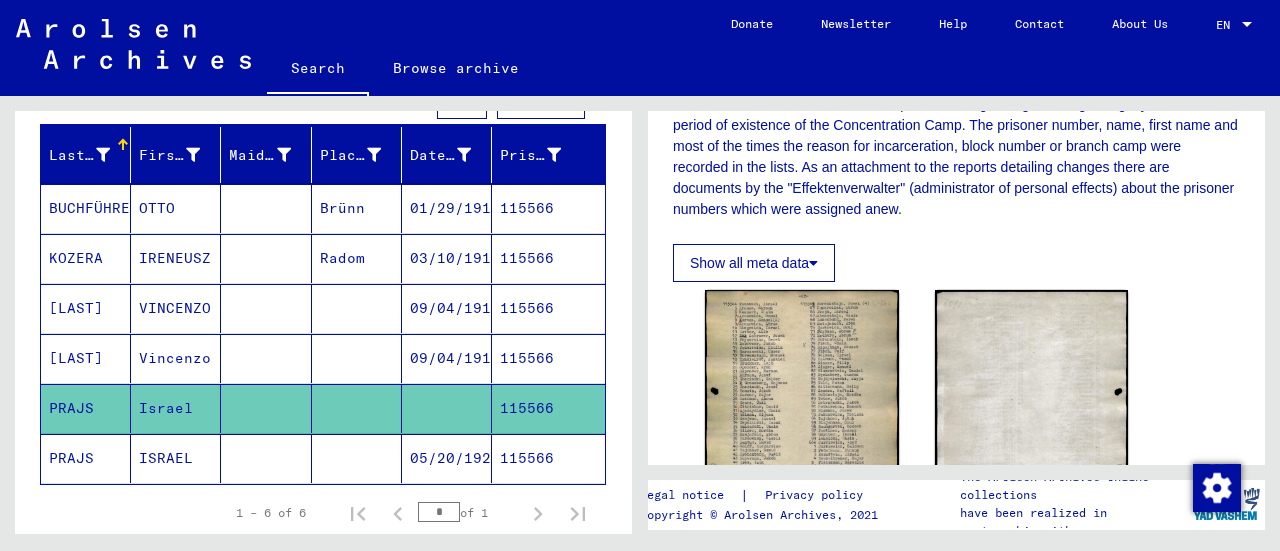 click on "05/20/1923" 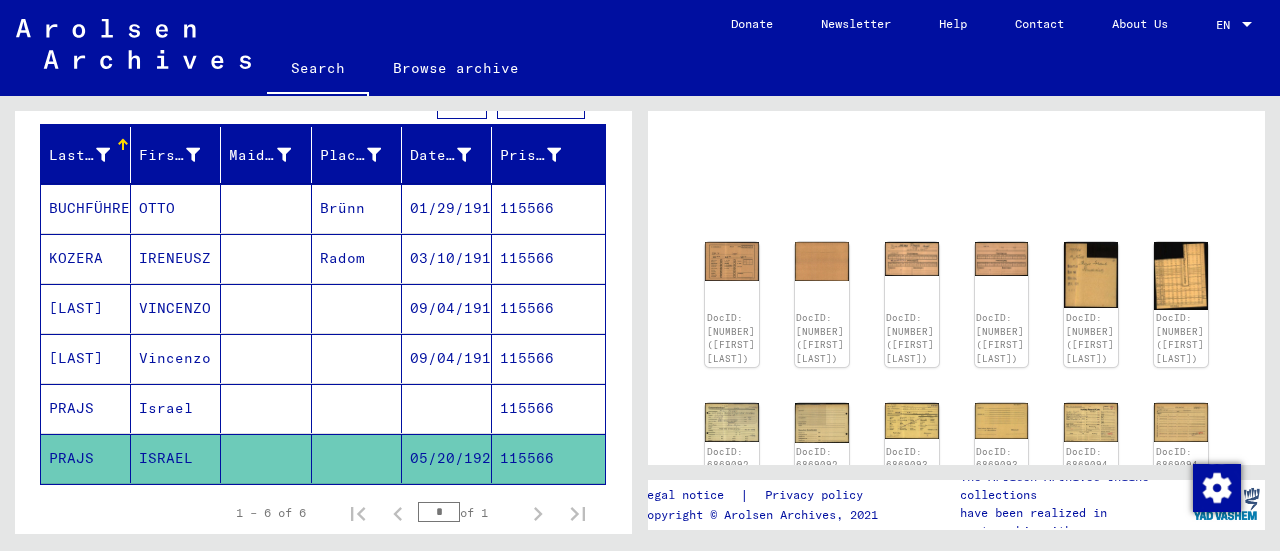 click on "DocID: [NUMBER] ([FIRST] [LAST])" 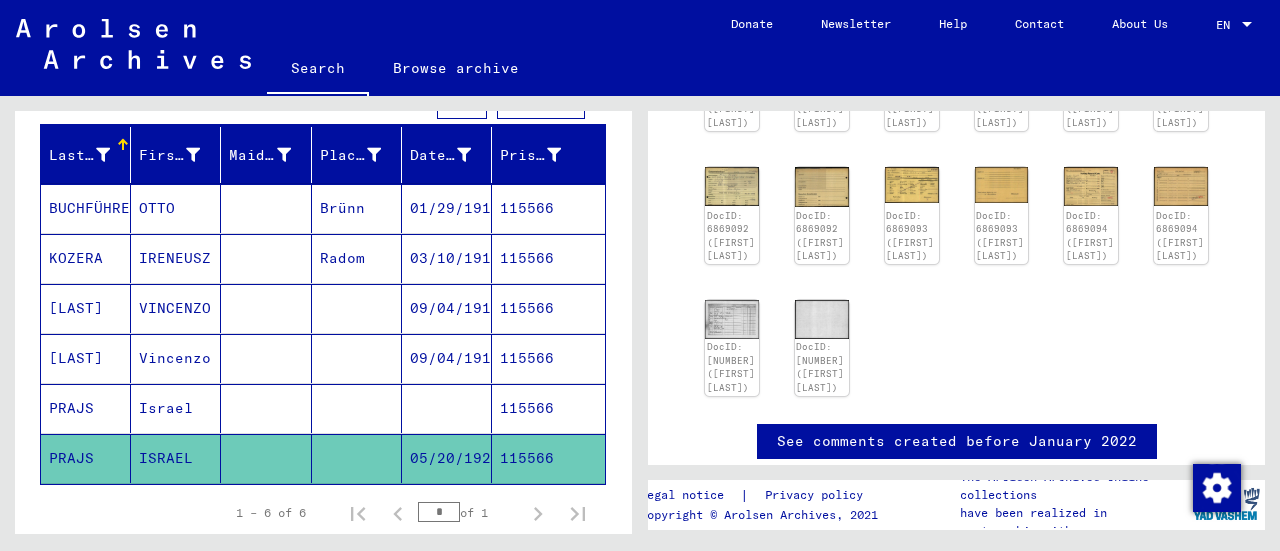 scroll, scrollTop: 351, scrollLeft: 0, axis: vertical 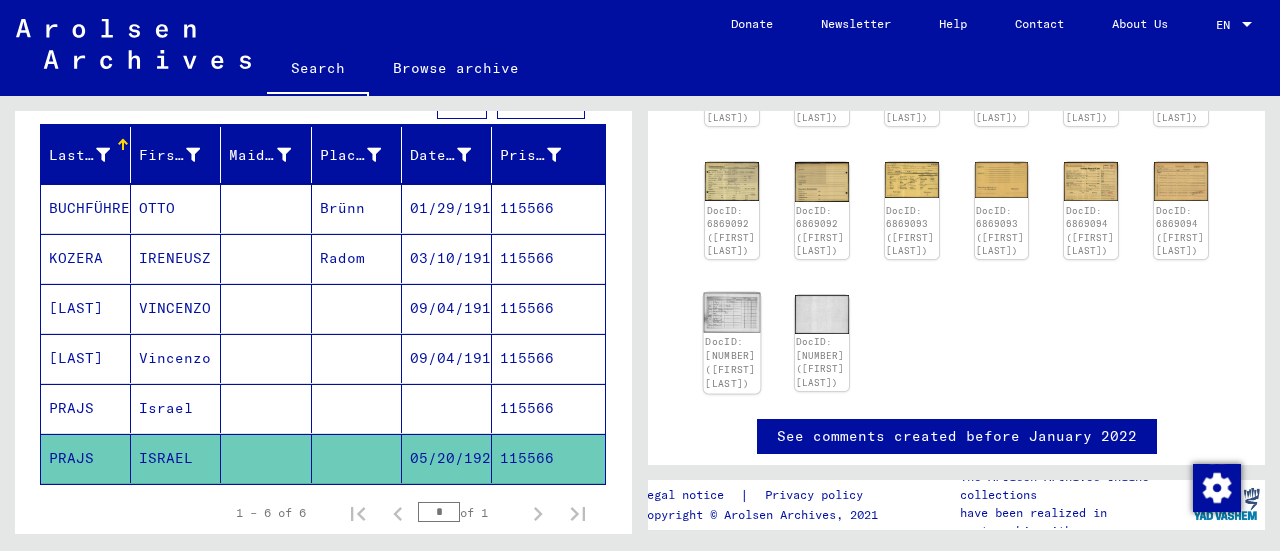 click 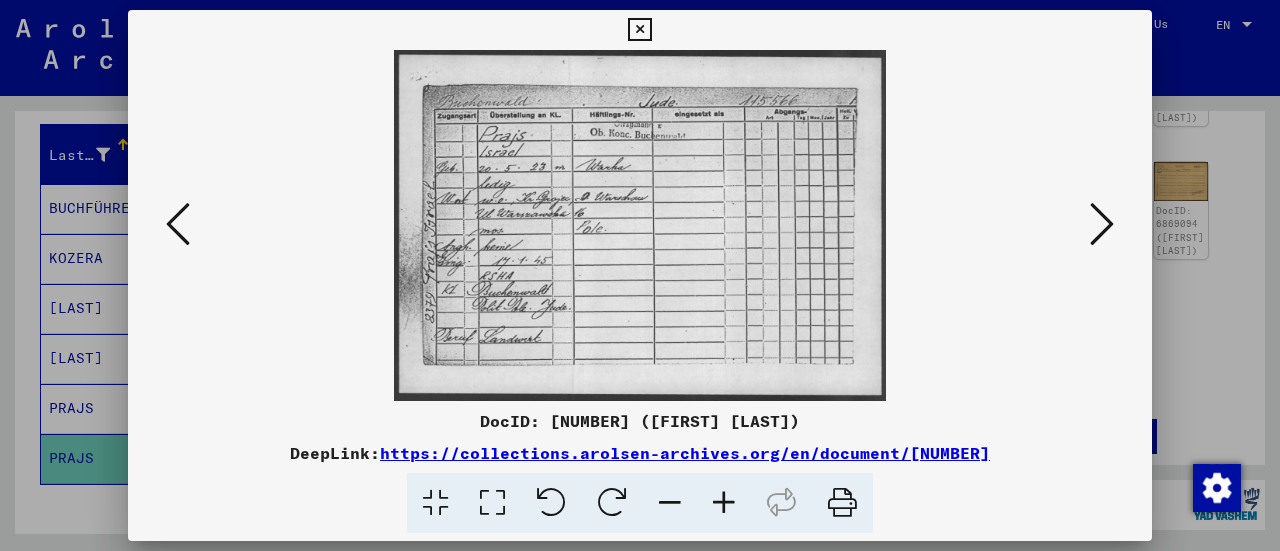 click at bounding box center [639, 30] 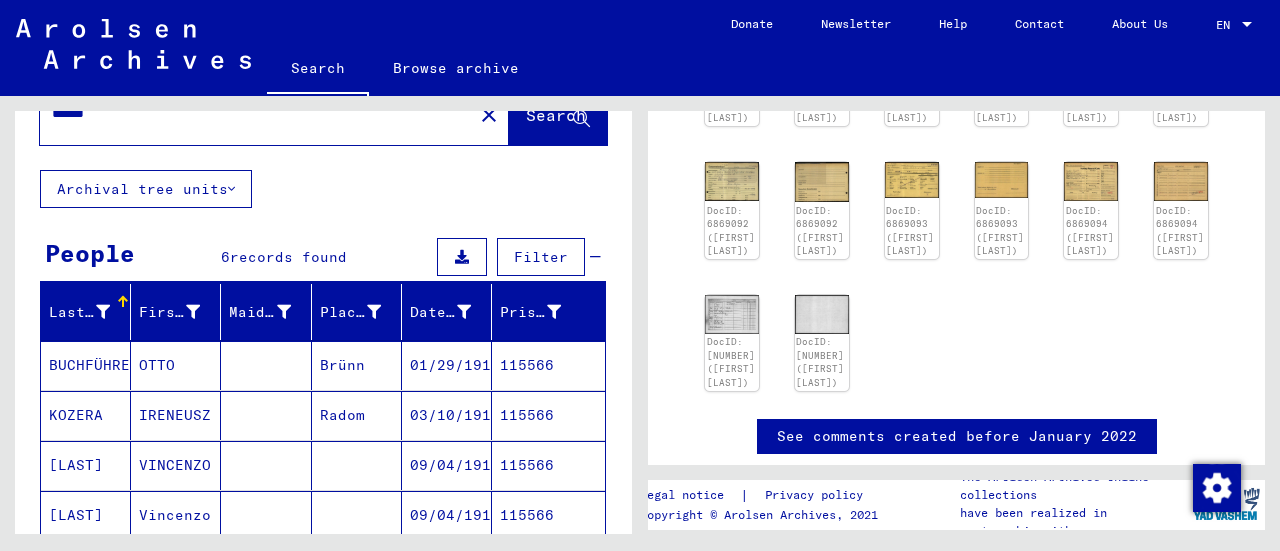scroll, scrollTop: 0, scrollLeft: 0, axis: both 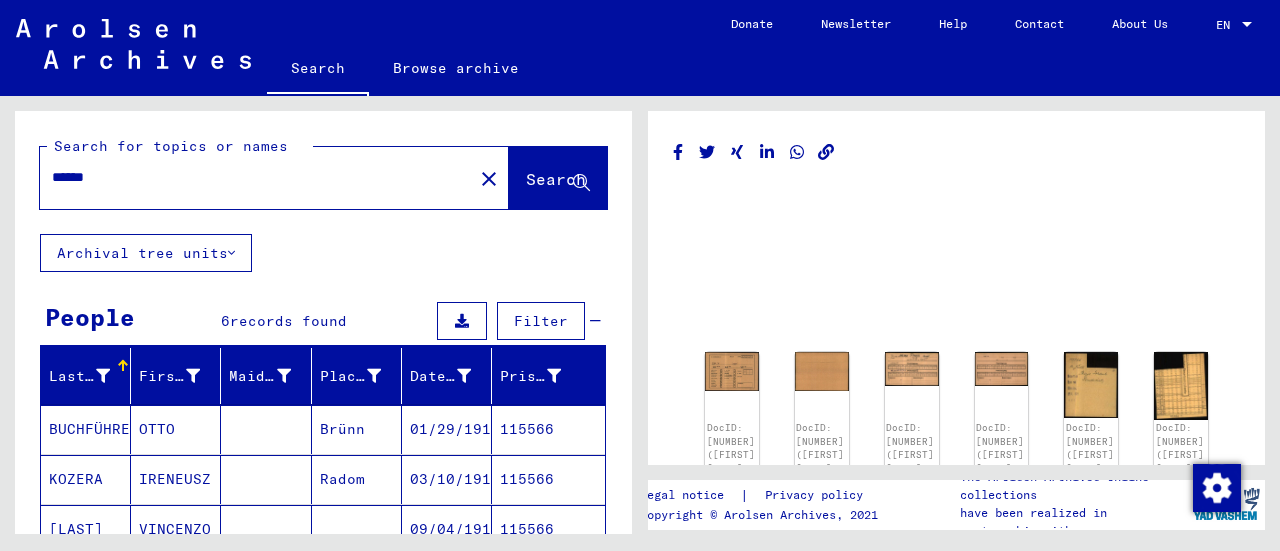type on "**********" 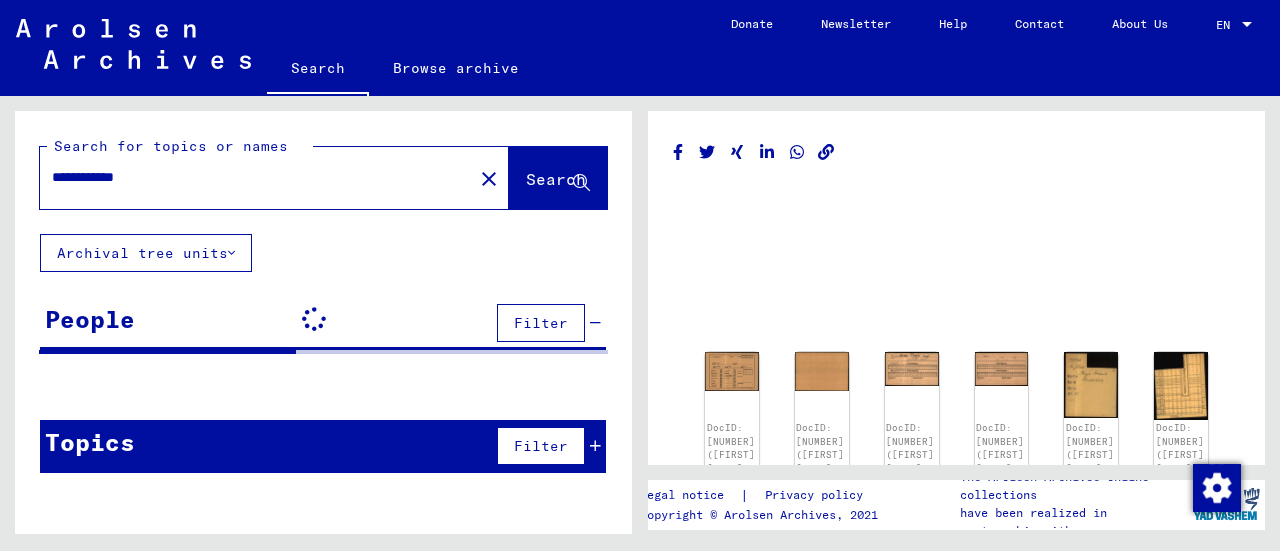 scroll, scrollTop: 0, scrollLeft: 0, axis: both 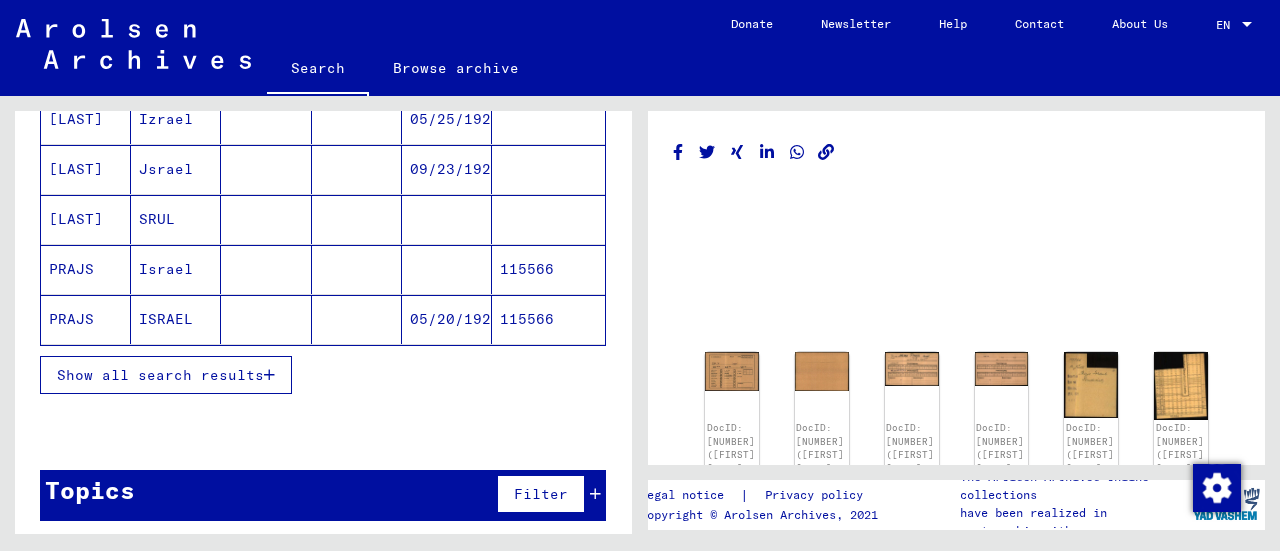 click on "Show all search results" at bounding box center [160, 375] 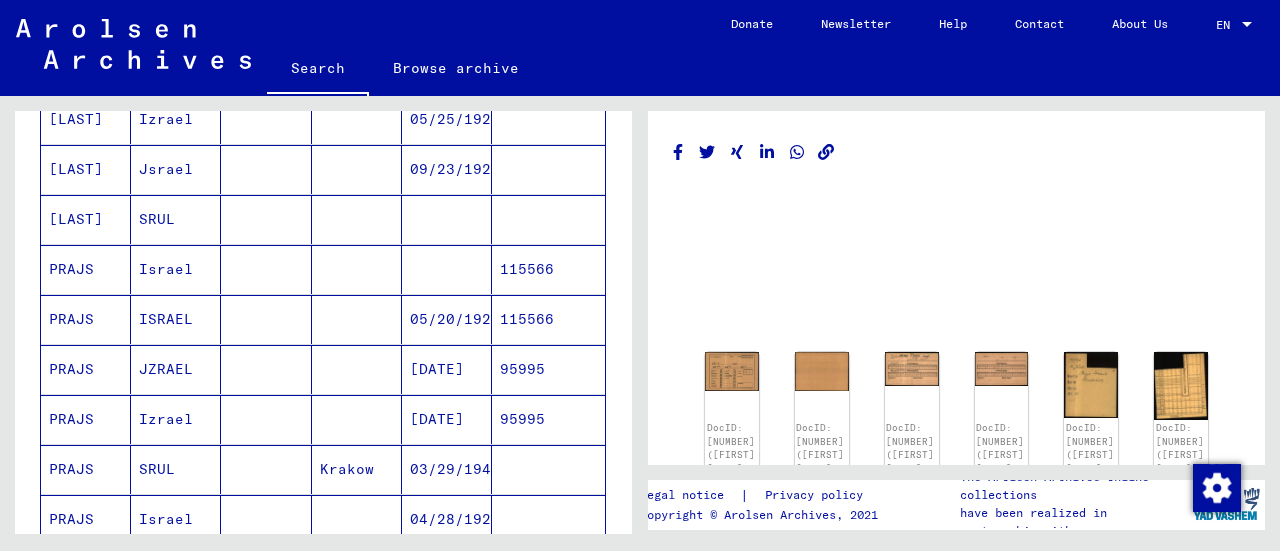 drag, startPoint x: 542, startPoint y: 363, endPoint x: 498, endPoint y: 363, distance: 44 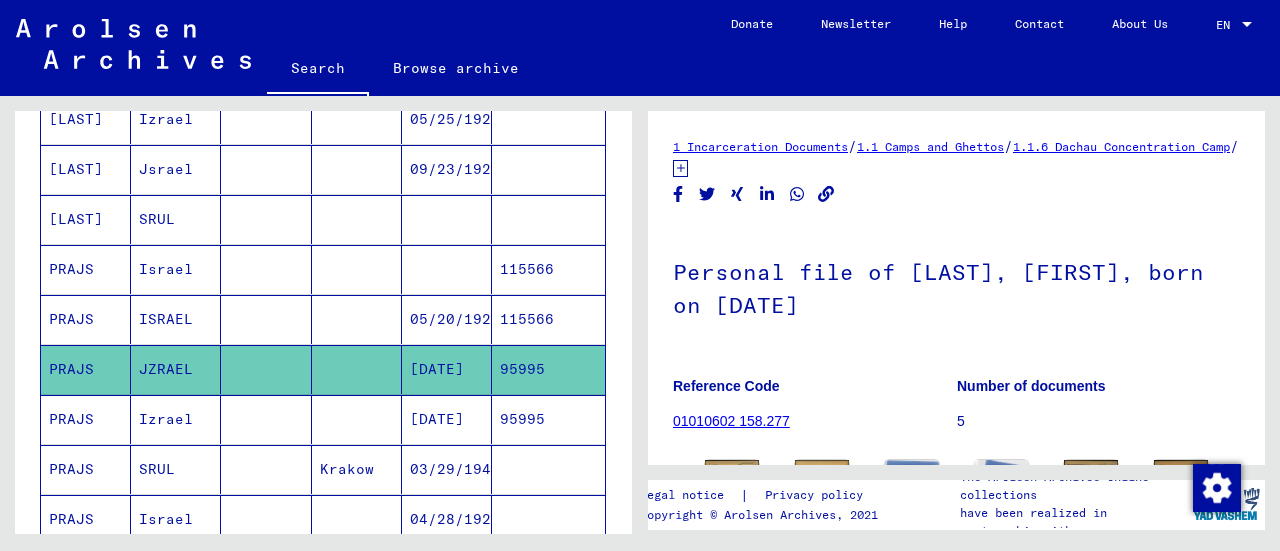 scroll, scrollTop: 0, scrollLeft: 0, axis: both 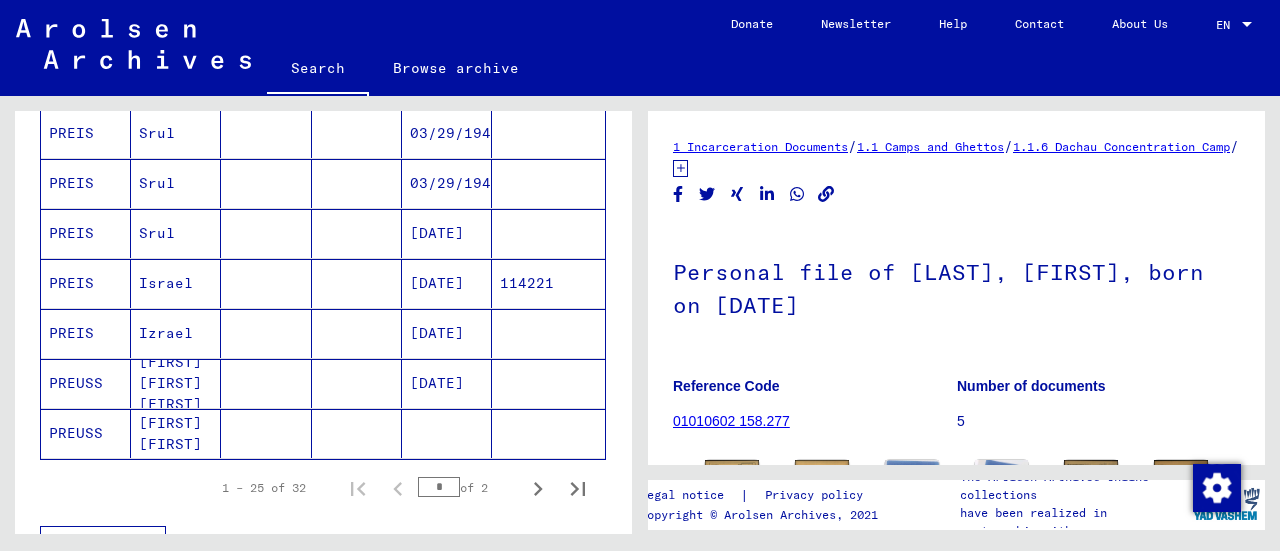 click 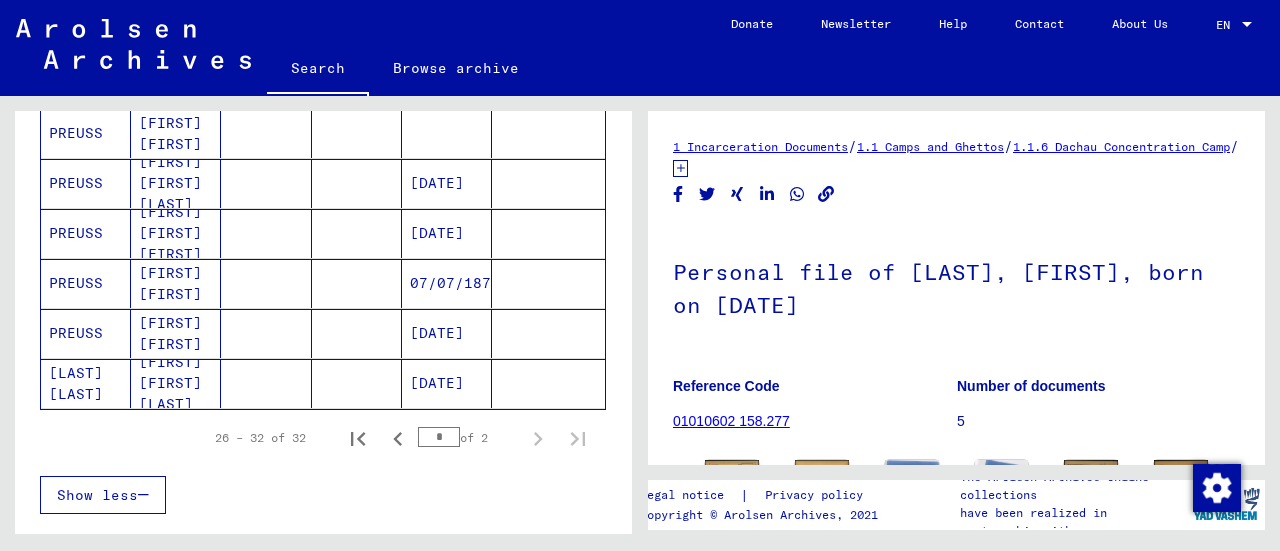 scroll, scrollTop: 348, scrollLeft: 0, axis: vertical 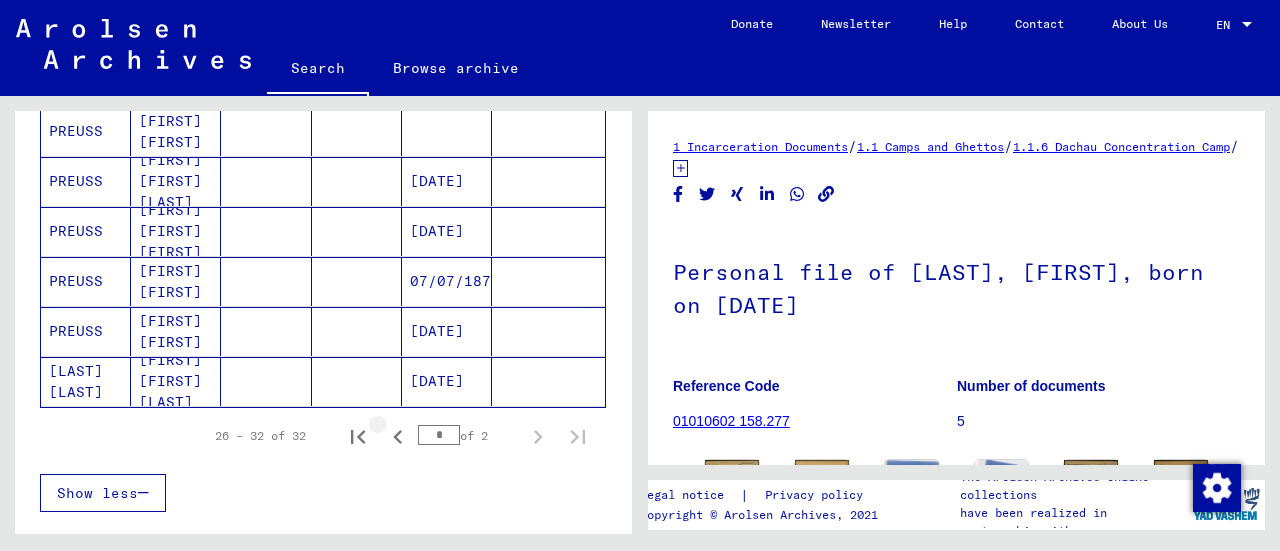 click 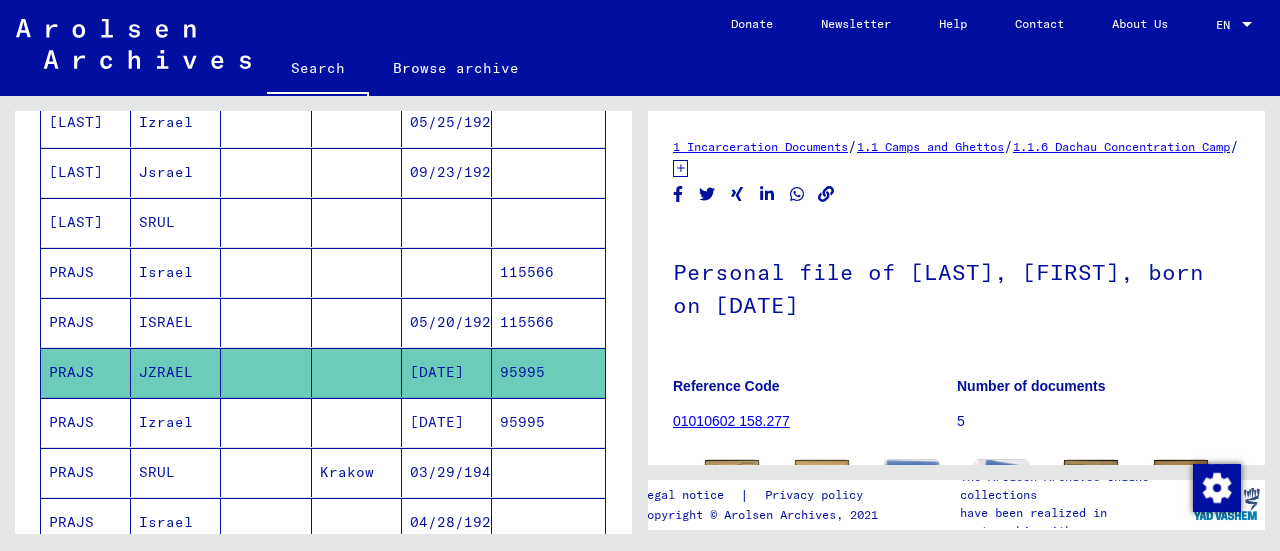 scroll, scrollTop: 251, scrollLeft: 0, axis: vertical 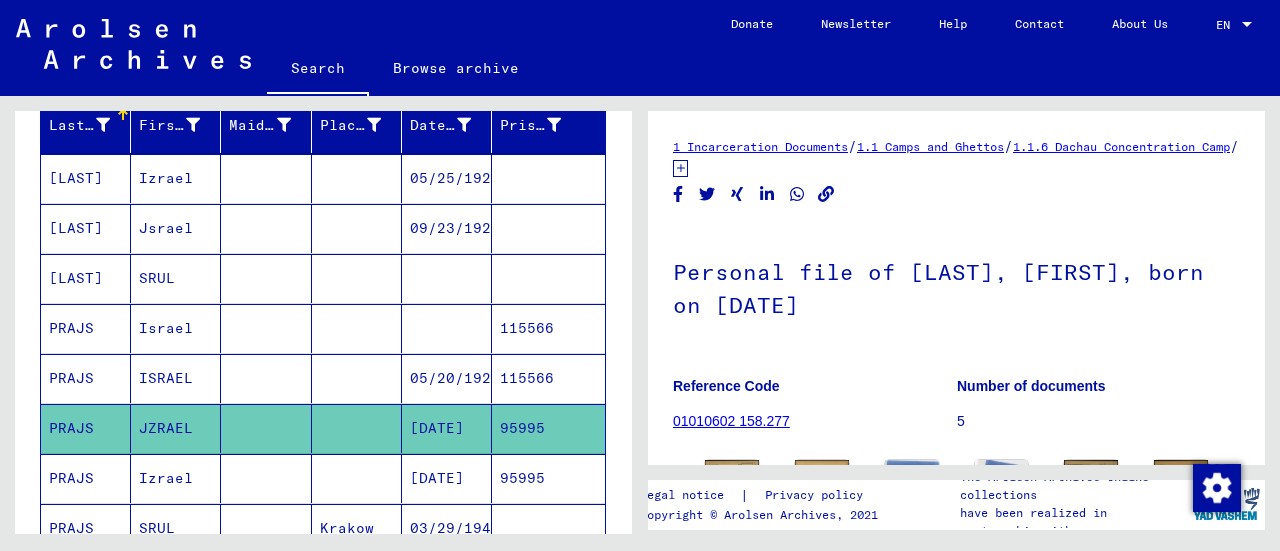 click on "[LAST]" at bounding box center (86, 328) 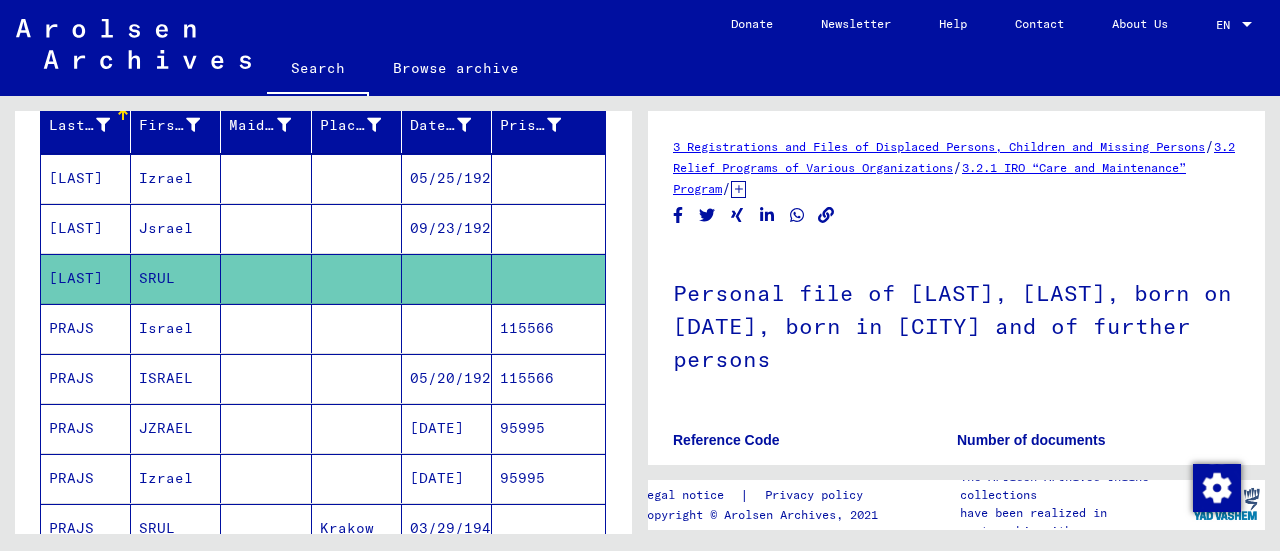 scroll, scrollTop: 0, scrollLeft: 0, axis: both 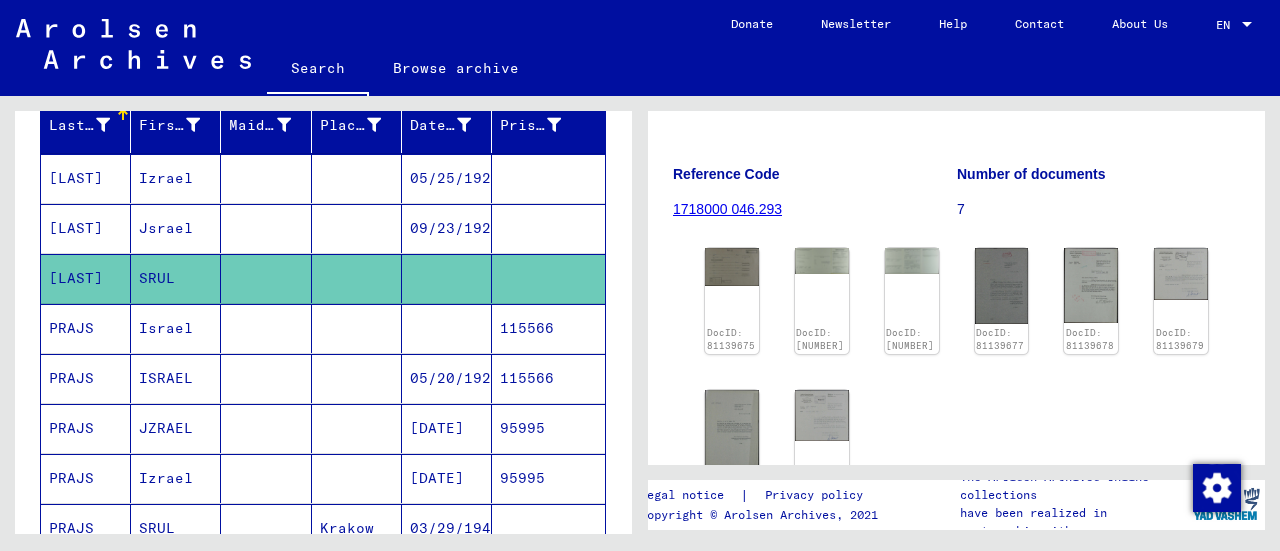 click on "[LAST]" at bounding box center [86, 228] 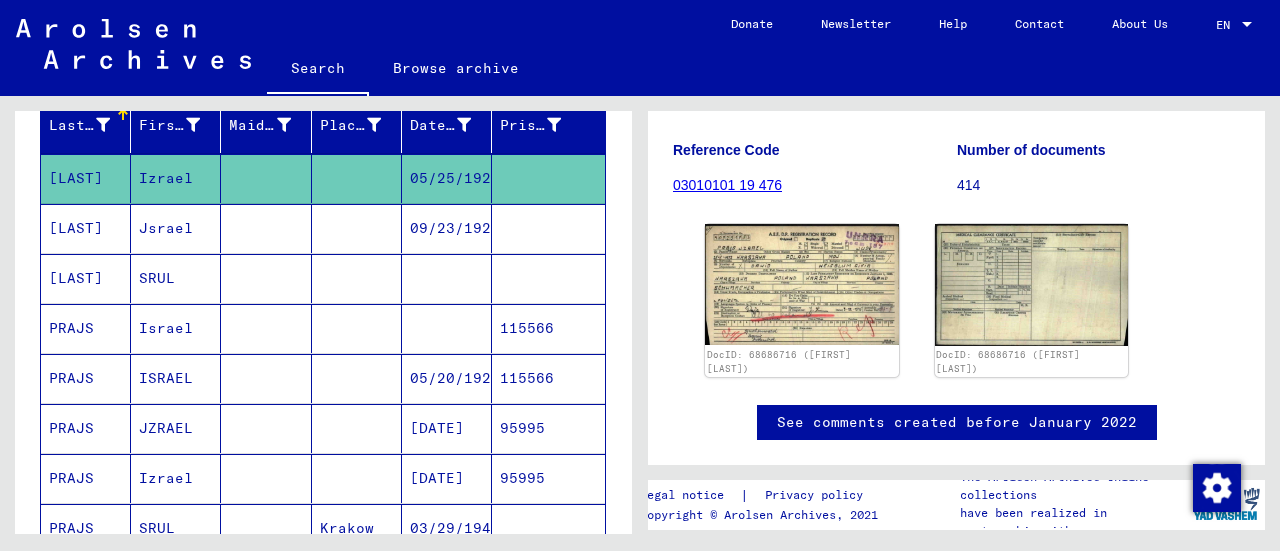 scroll, scrollTop: 0, scrollLeft: 0, axis: both 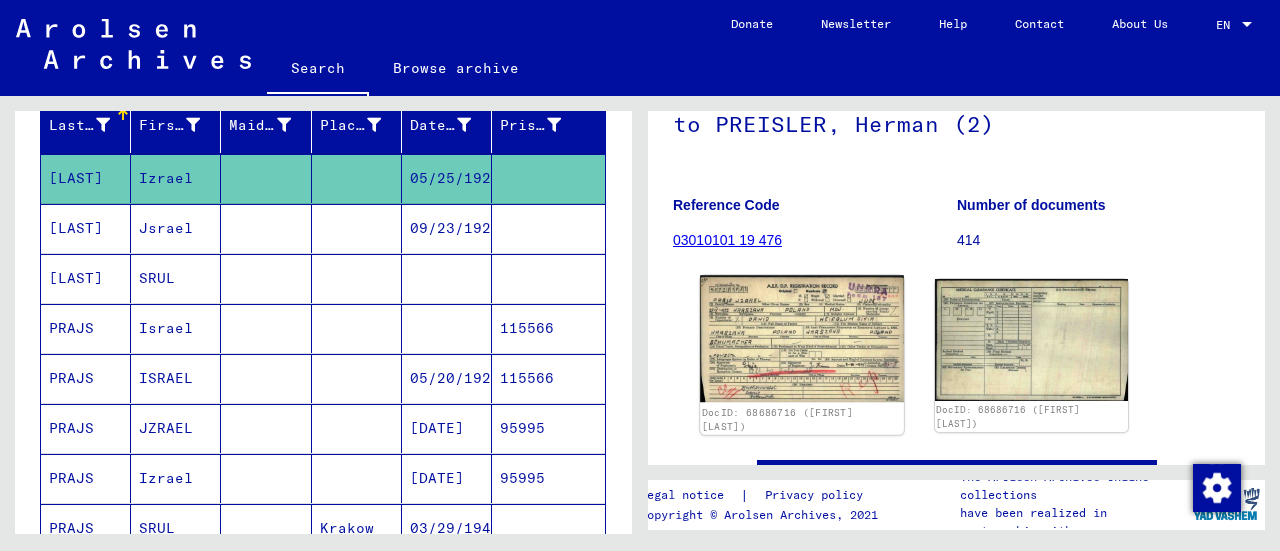 click 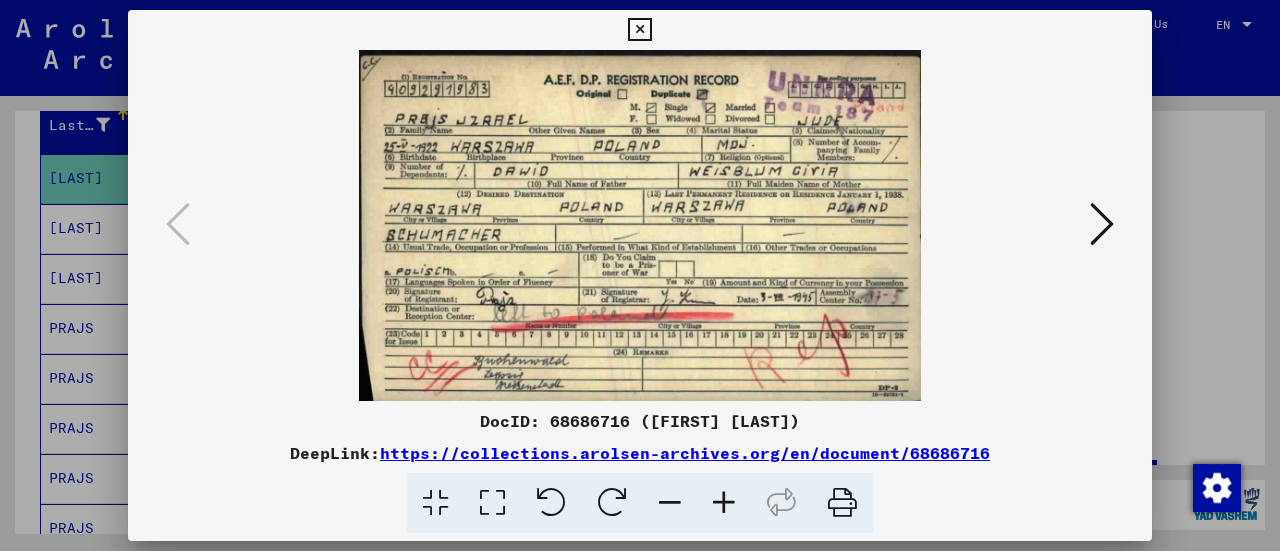 click at bounding box center (639, 30) 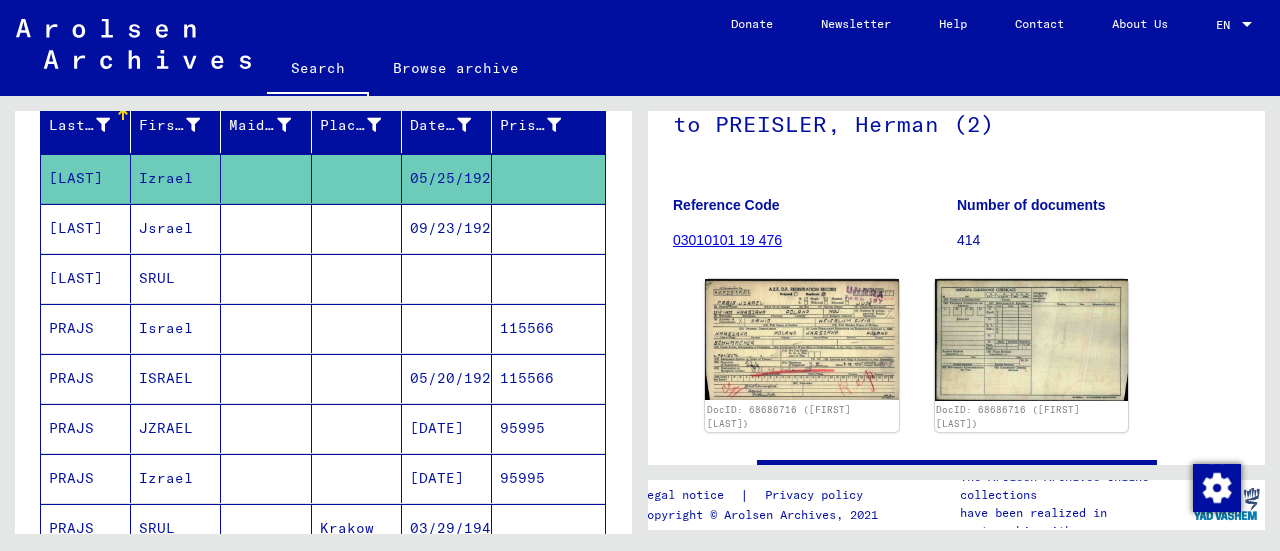 click on "[LAST]" at bounding box center (86, 278) 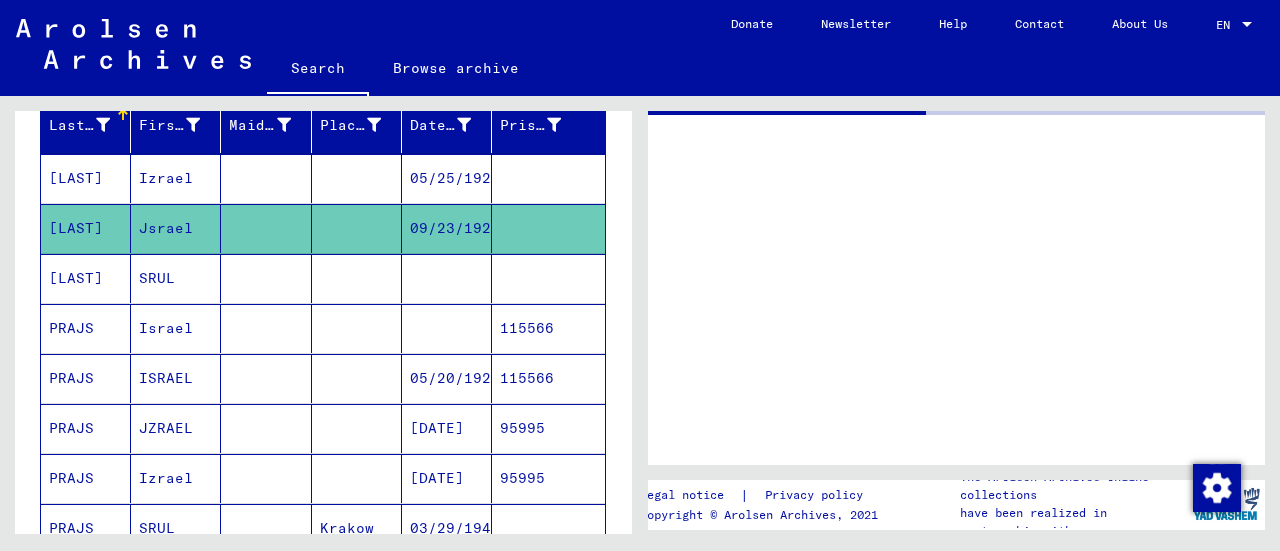 scroll, scrollTop: 0, scrollLeft: 0, axis: both 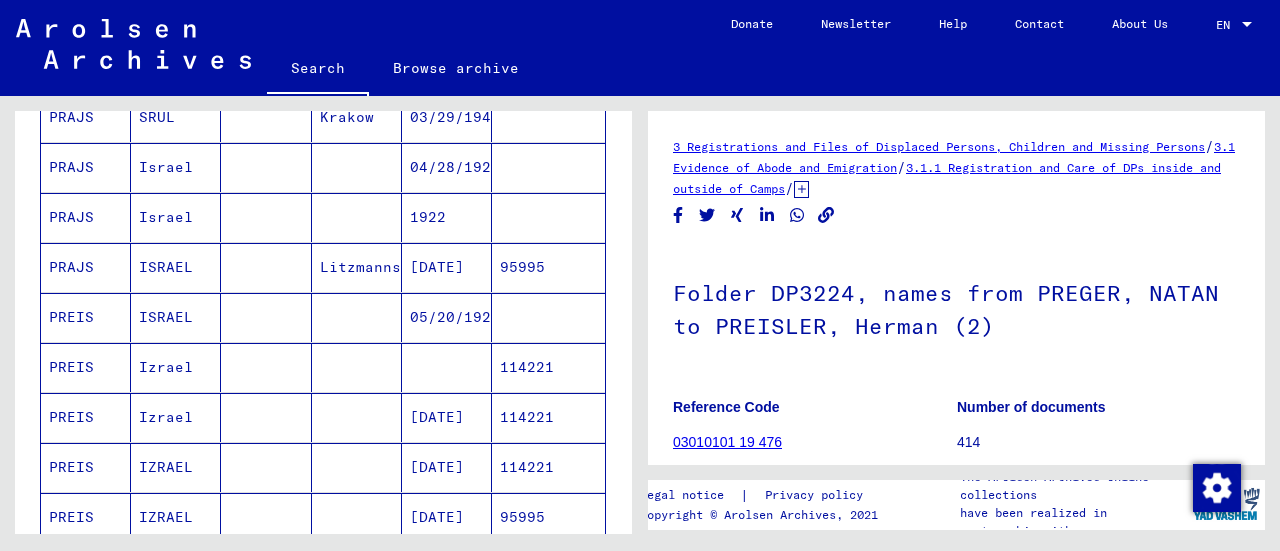 click on "PREIS" at bounding box center (86, 417) 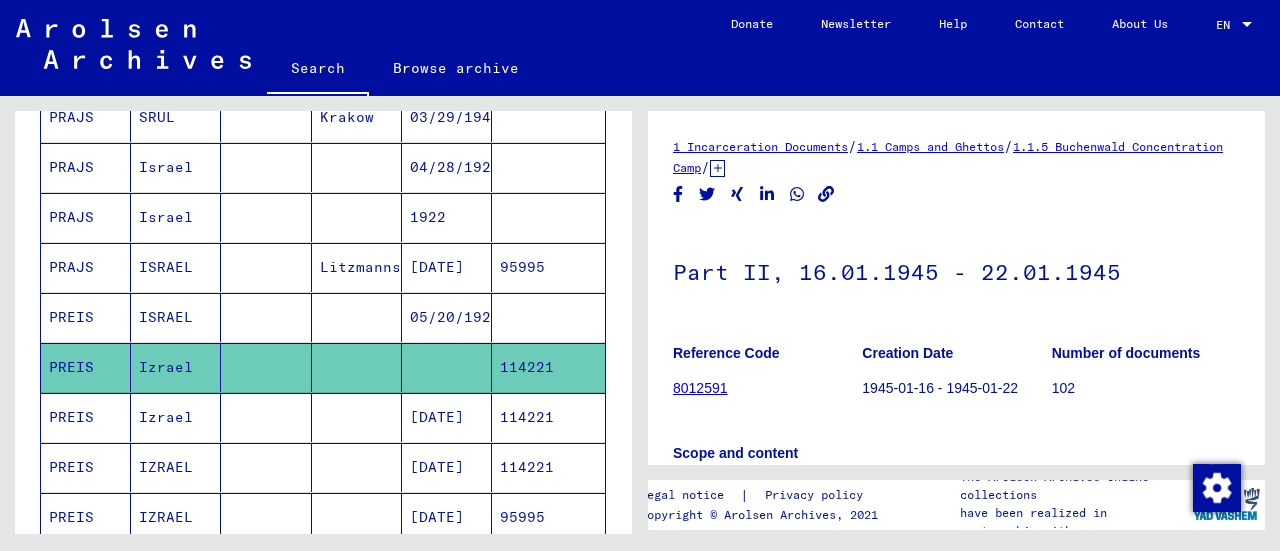 scroll, scrollTop: 0, scrollLeft: 0, axis: both 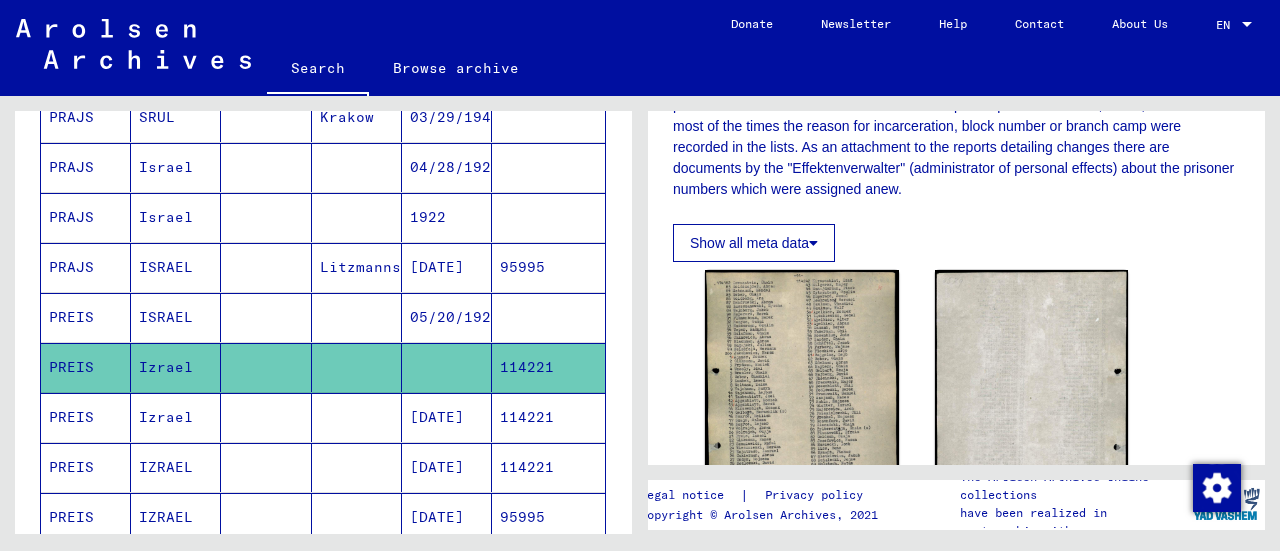 click on "PREIS" at bounding box center (86, 367) 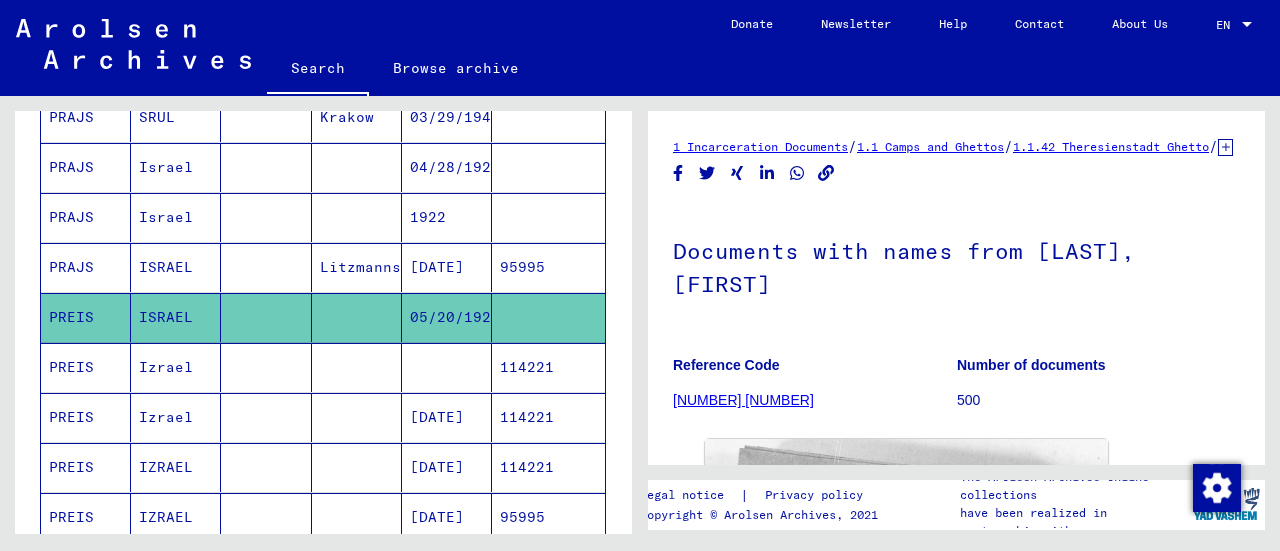 scroll, scrollTop: 0, scrollLeft: 0, axis: both 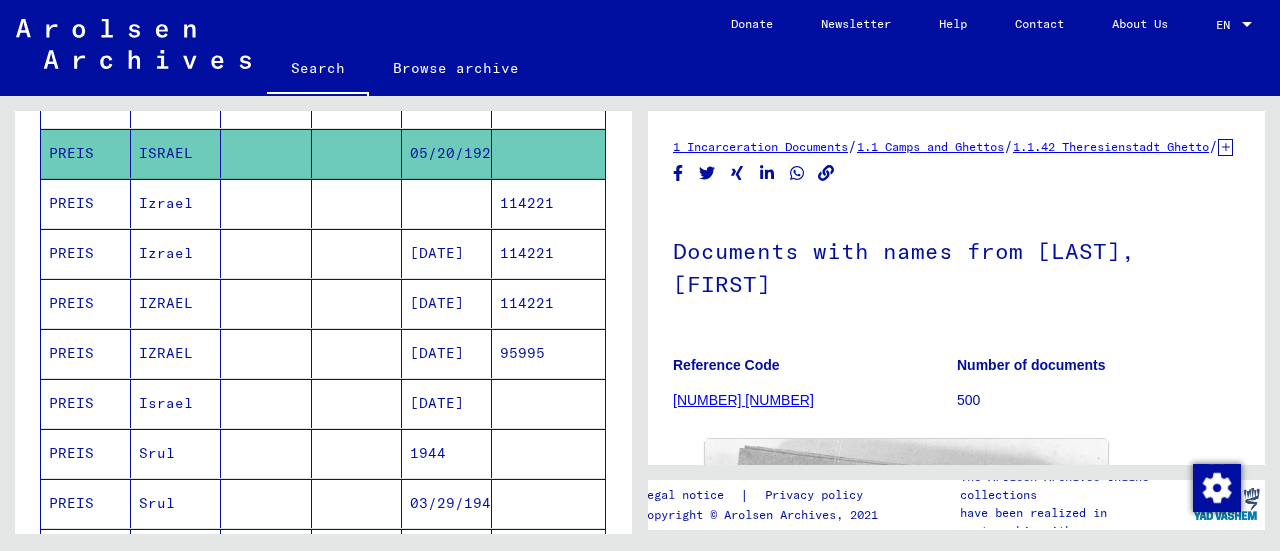 click on "PREIS" at bounding box center [86, 353] 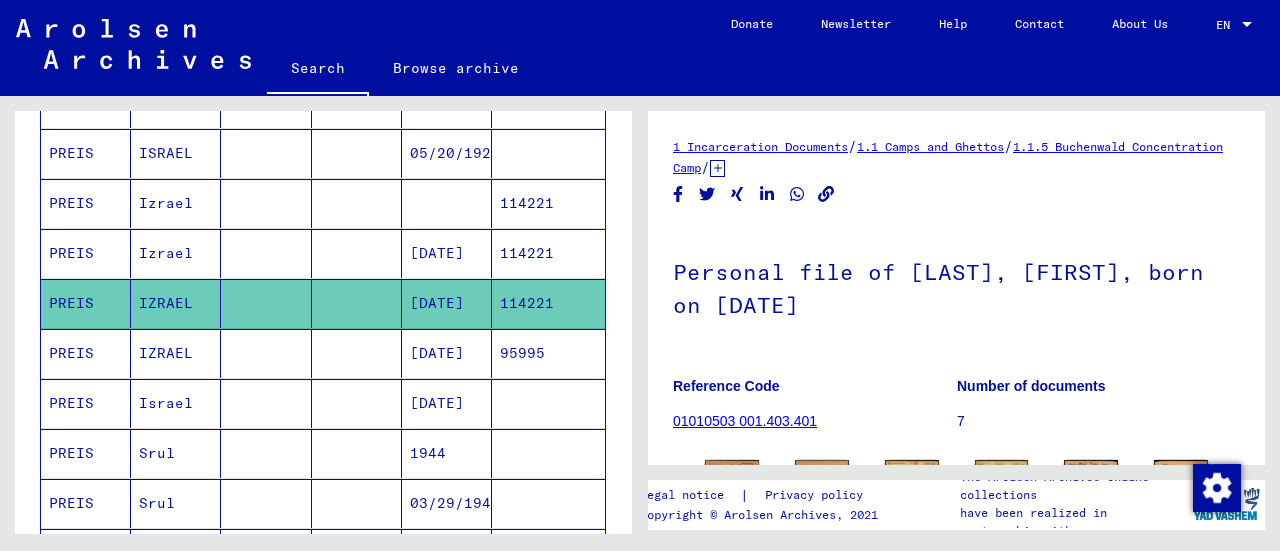 scroll, scrollTop: 0, scrollLeft: 0, axis: both 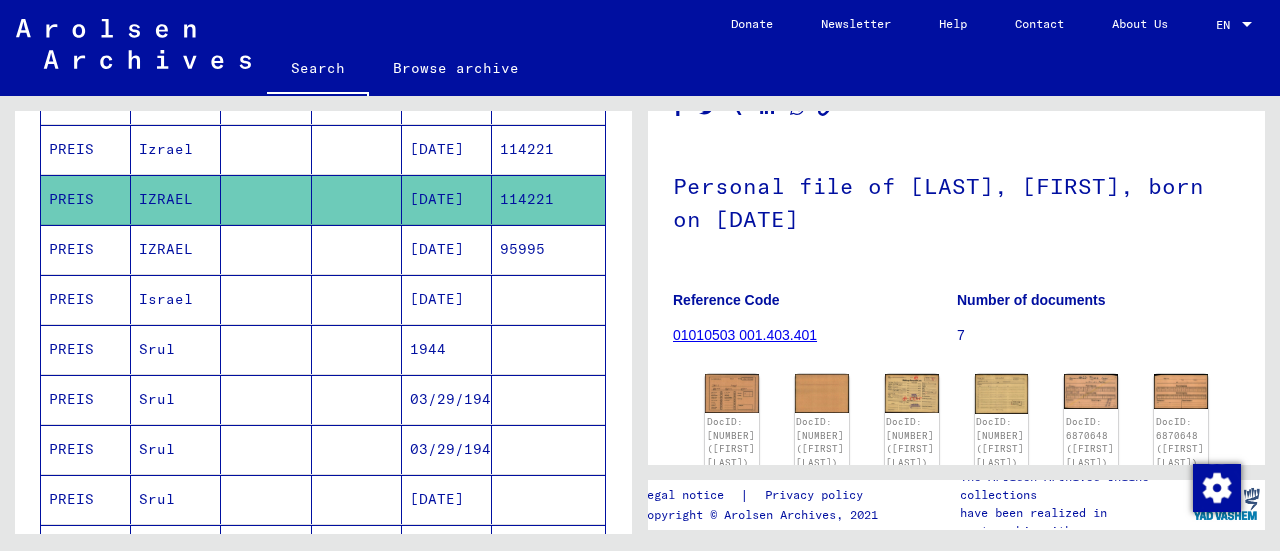 drag, startPoint x: 400, startPoint y: 185, endPoint x: 481, endPoint y: 188, distance: 81.055534 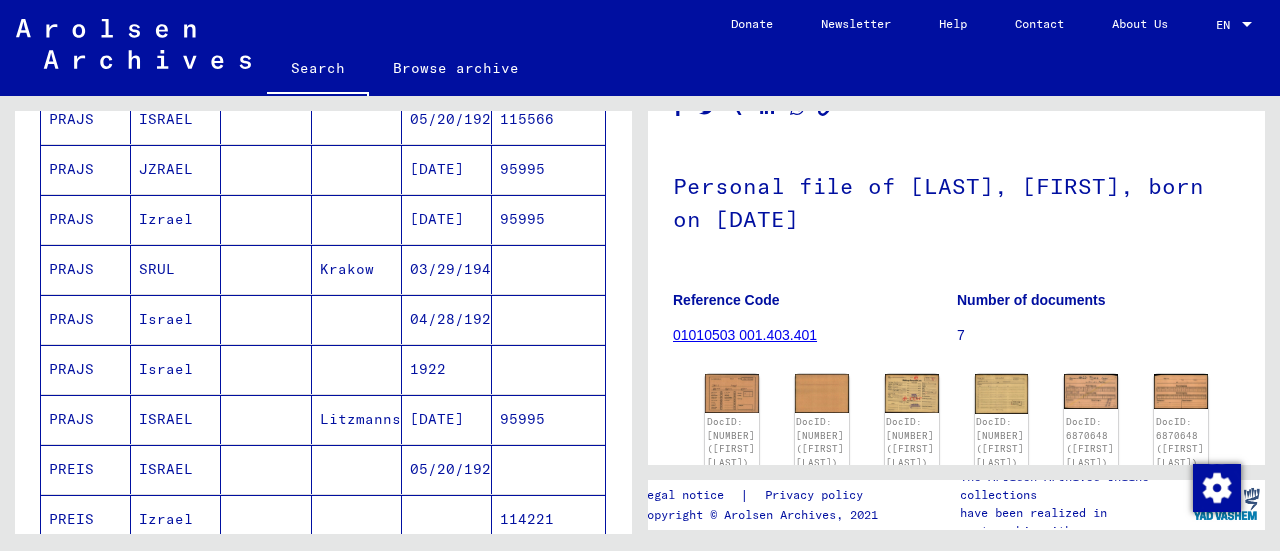 scroll, scrollTop: 176, scrollLeft: 0, axis: vertical 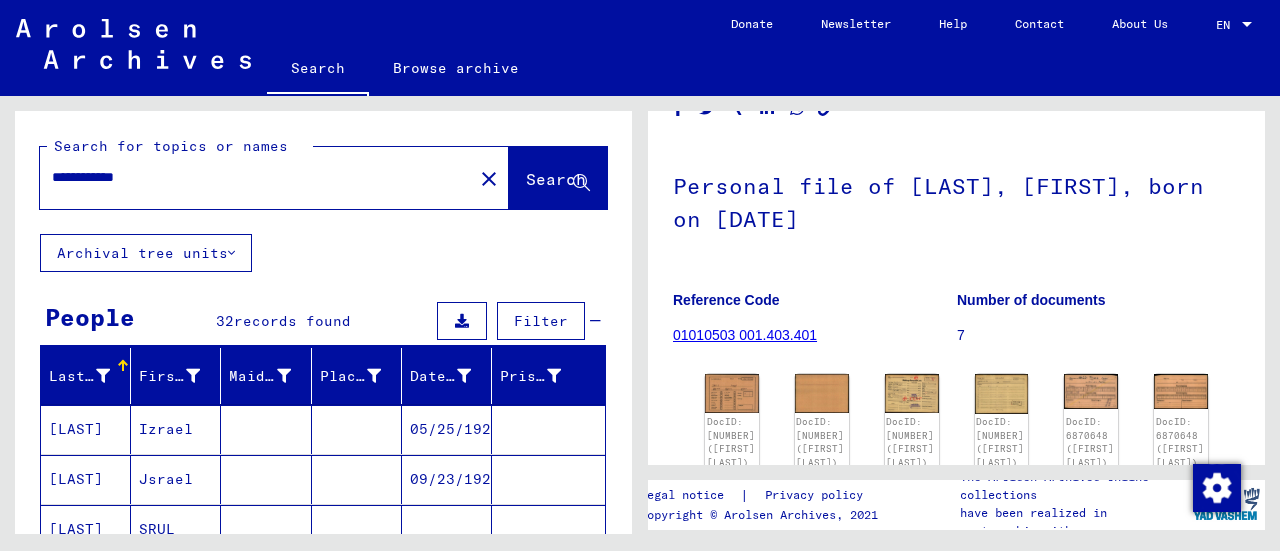 click on "**********" at bounding box center (256, 177) 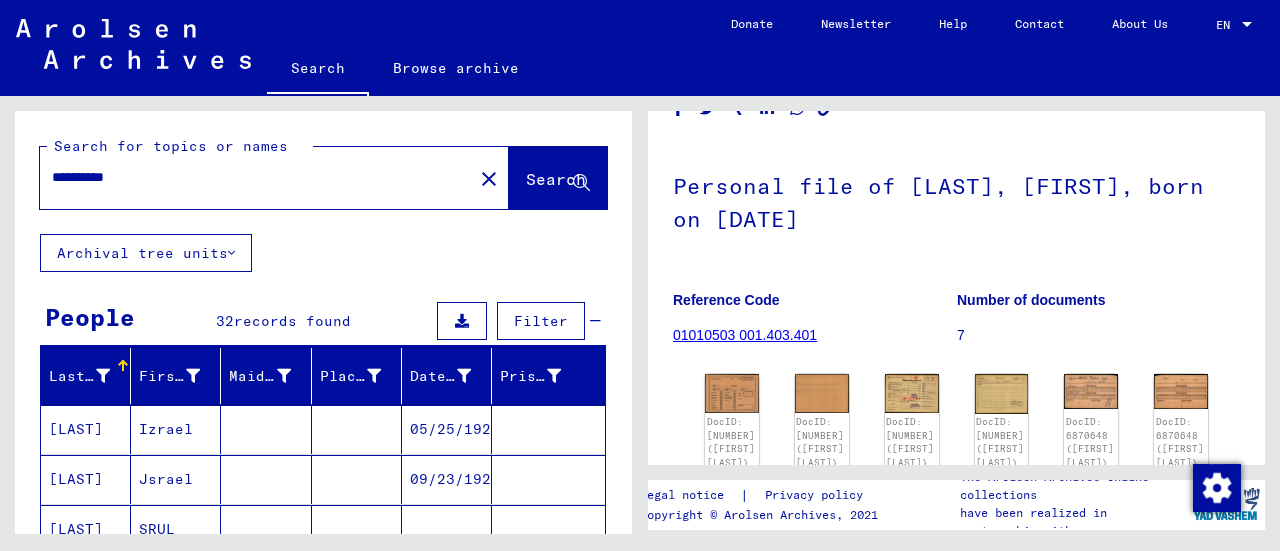type on "**********" 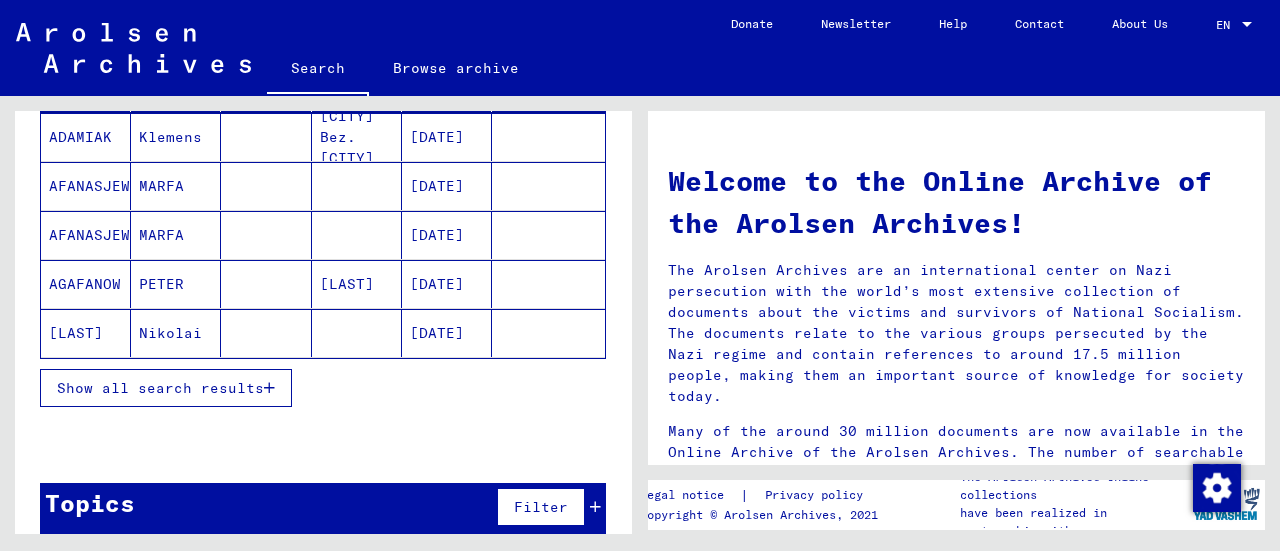 click on "Show all search results" at bounding box center [166, 388] 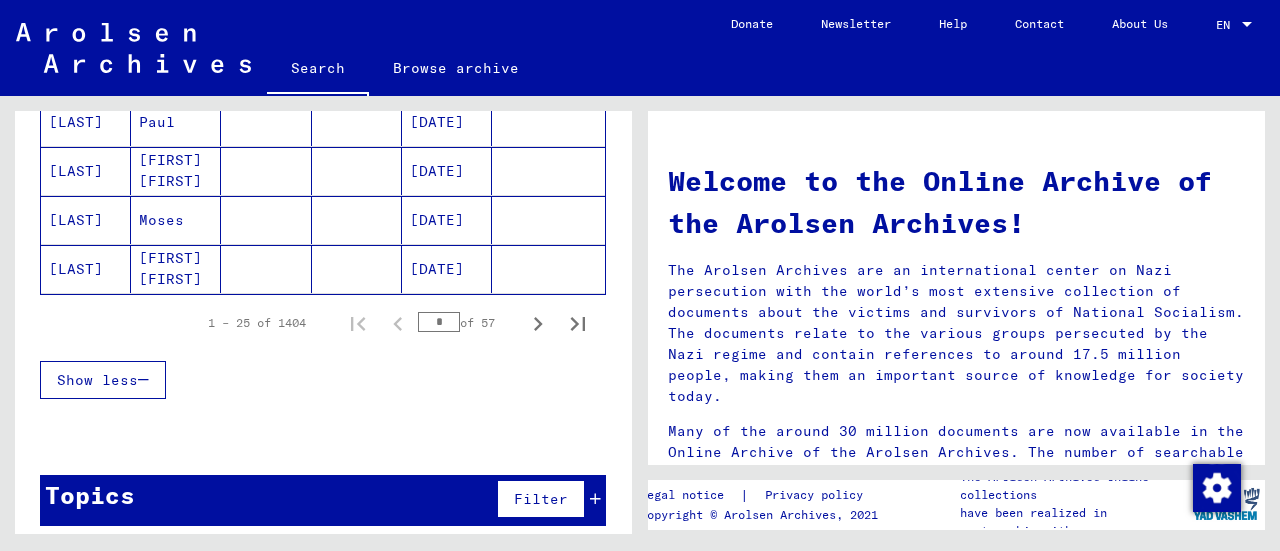 click 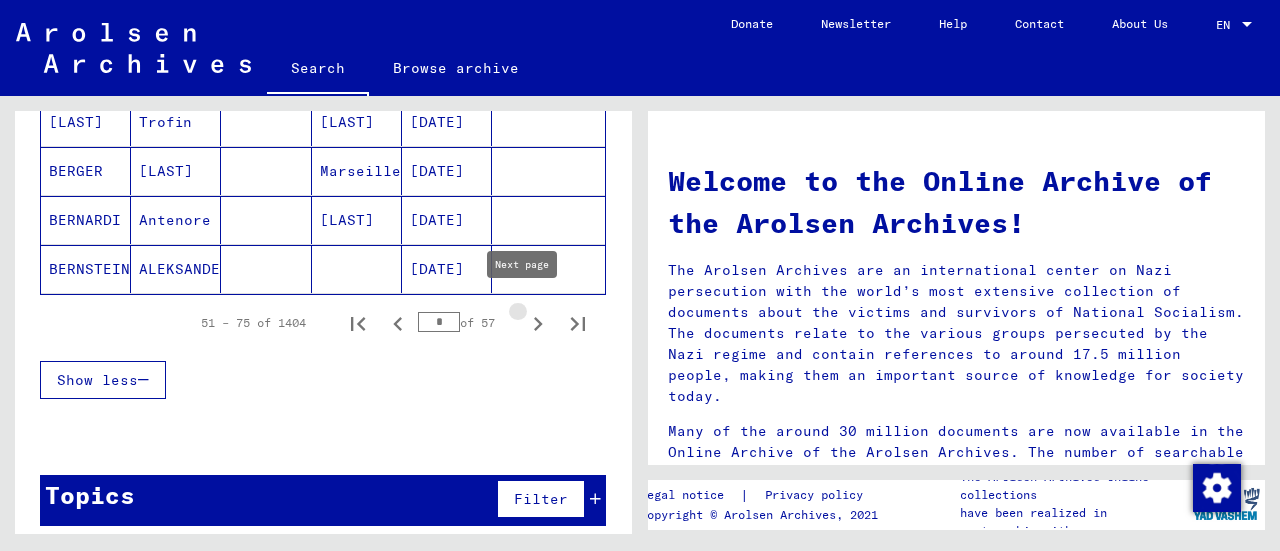 click 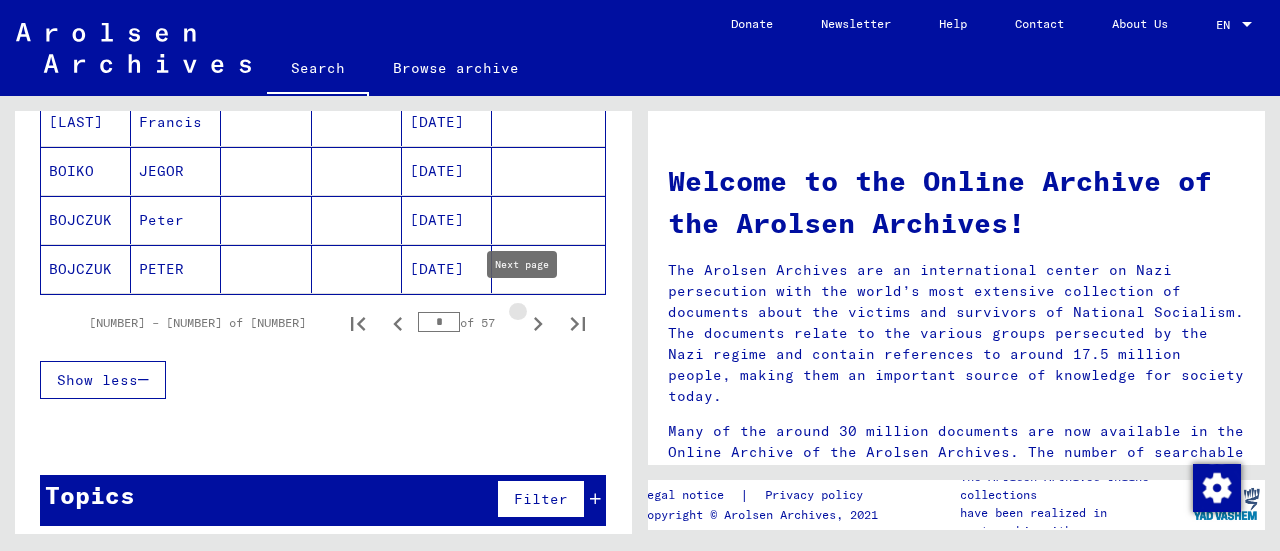 click at bounding box center [538, 323] 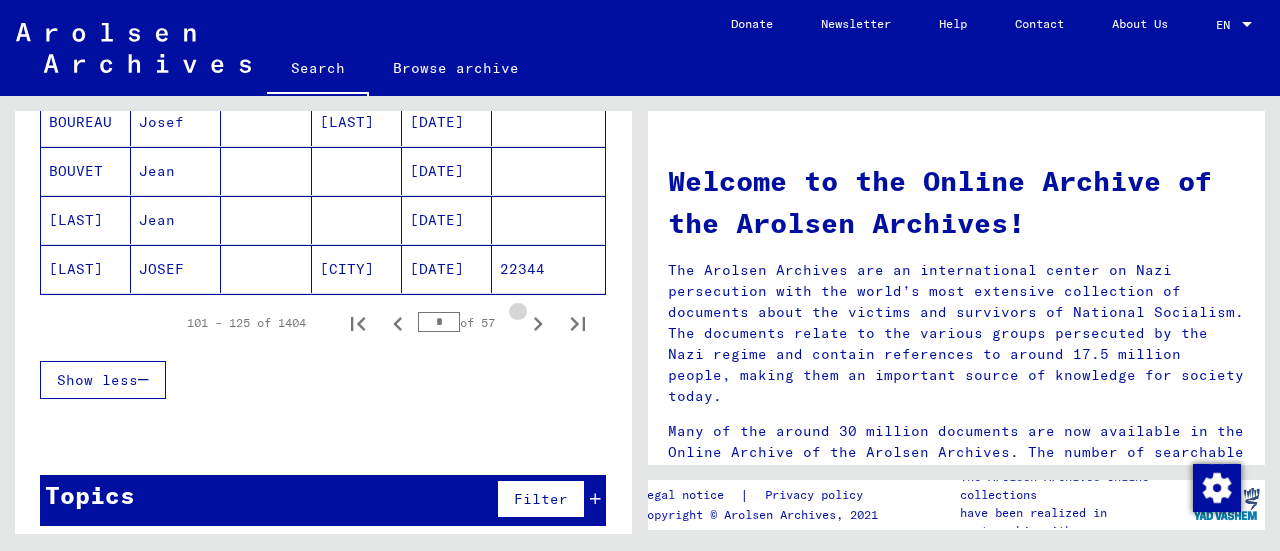 click 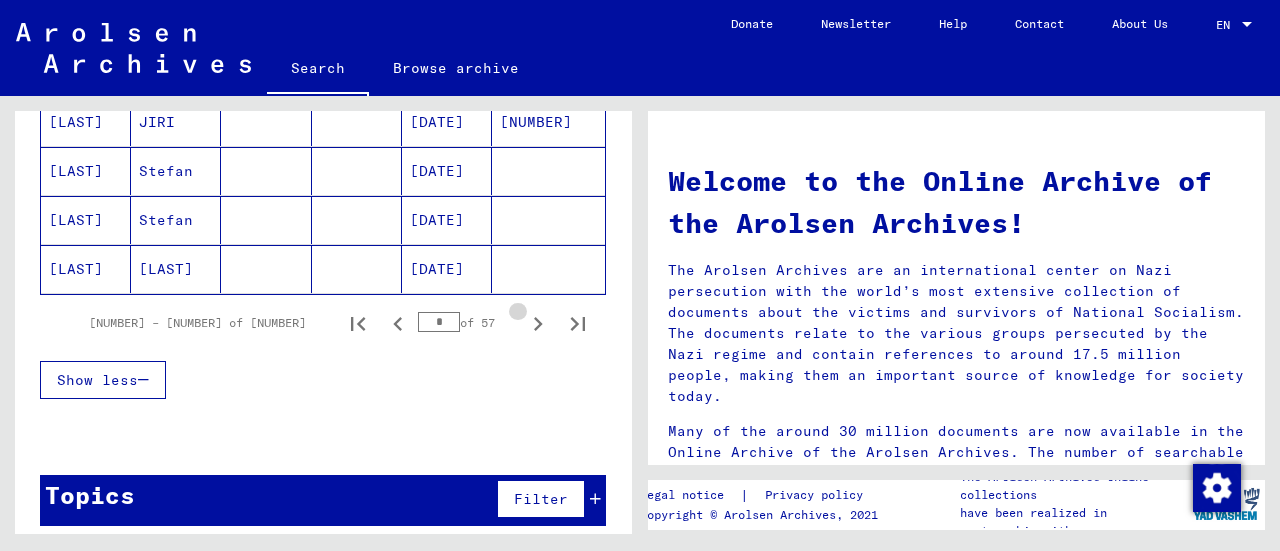 click 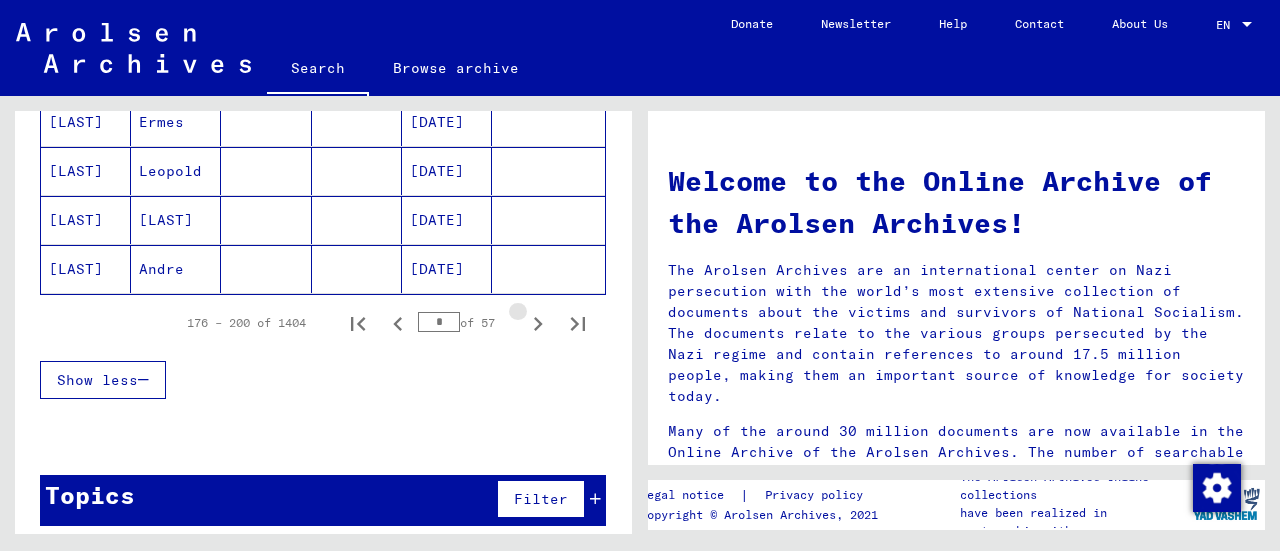 click on "176 – 200 of 1404  *  of 57" at bounding box center (380, 323) 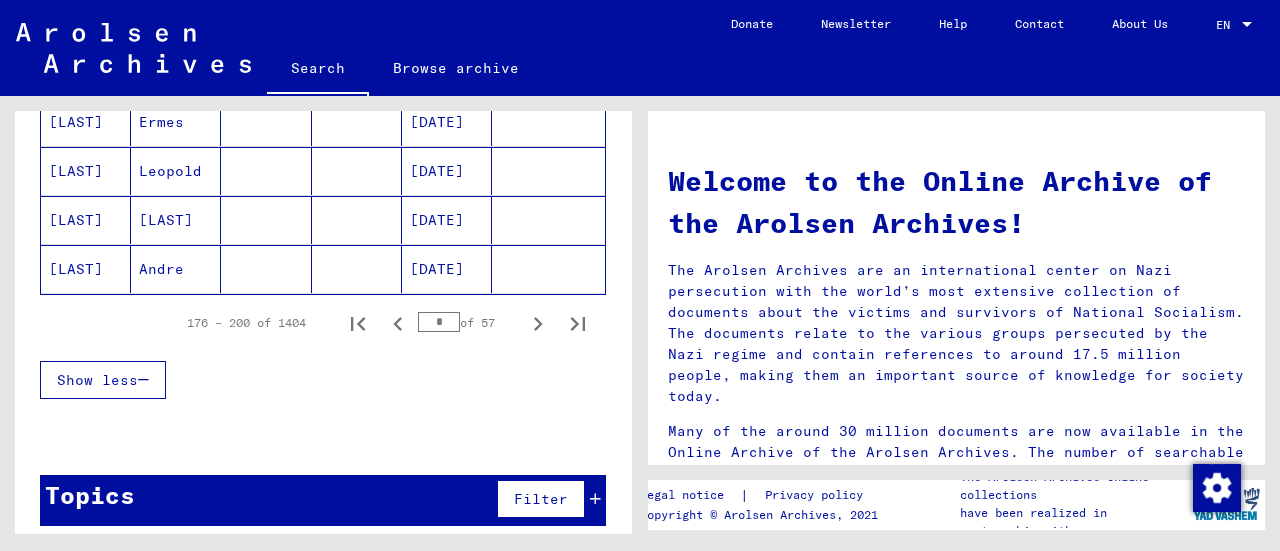 click at bounding box center (538, 323) 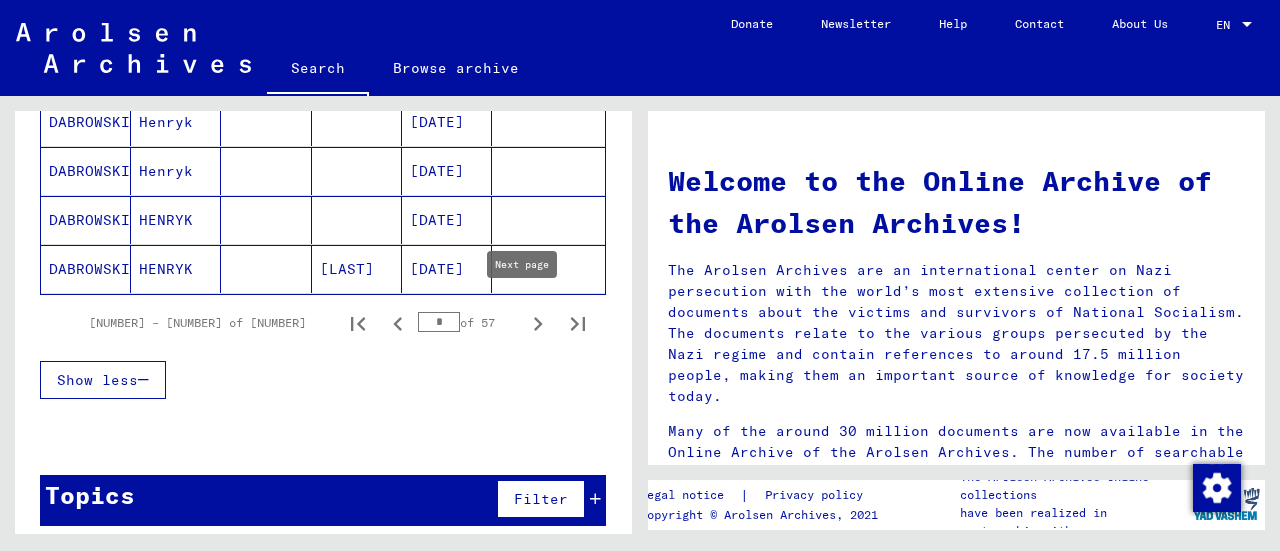 click 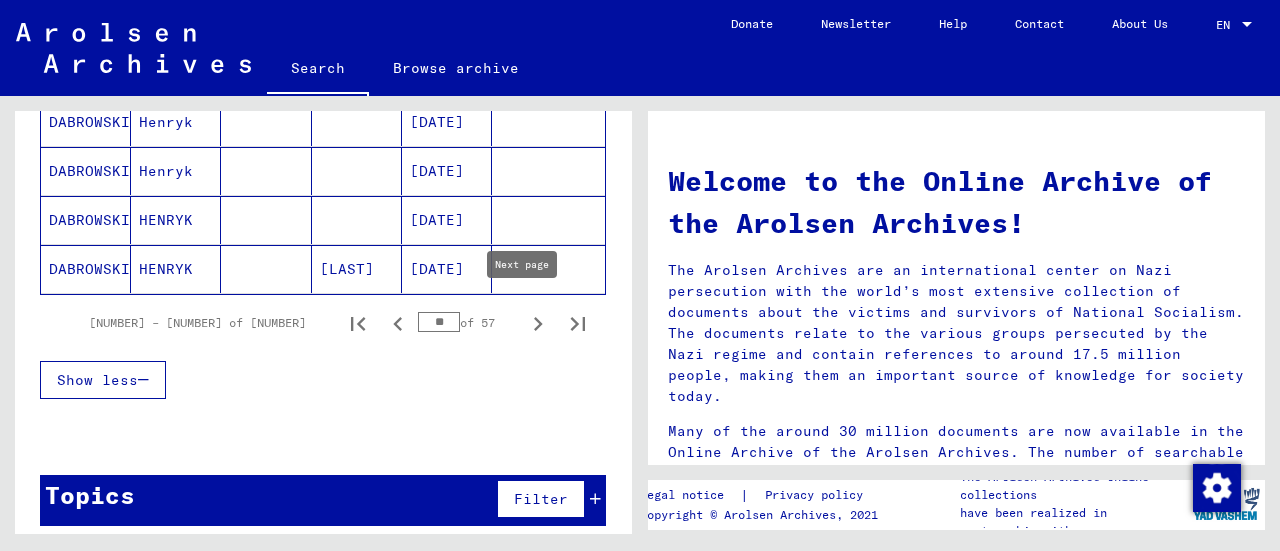 click 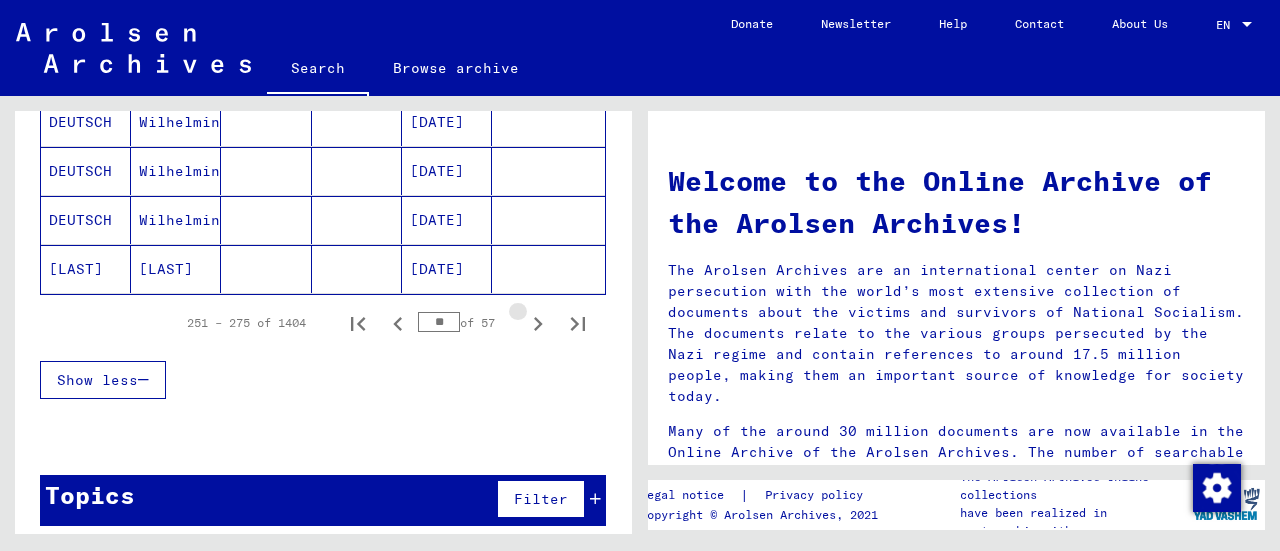 click 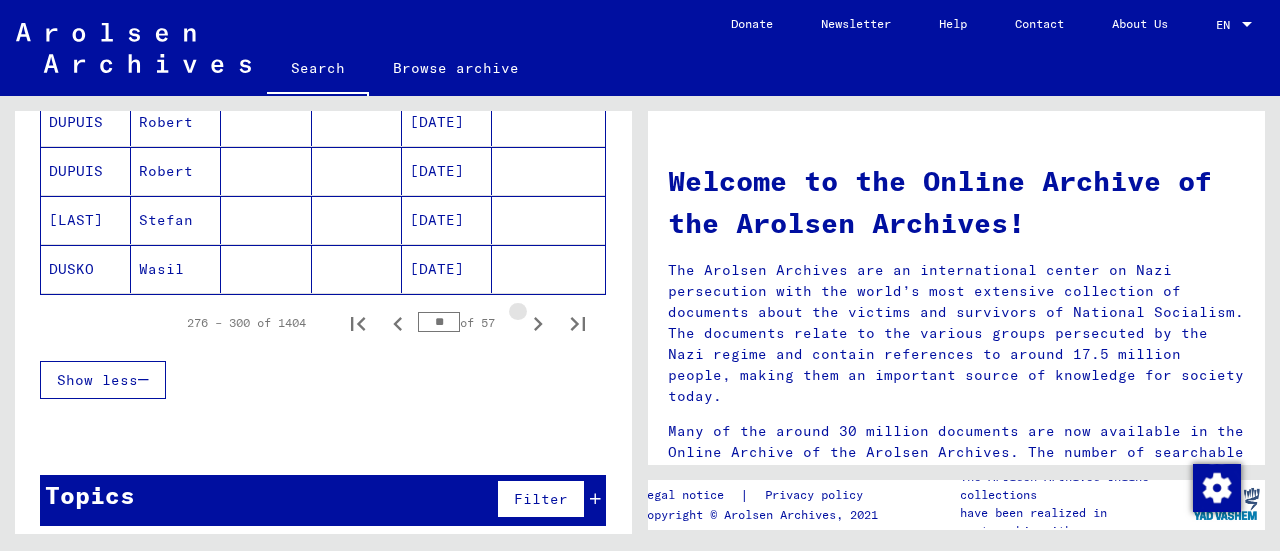 click at bounding box center (538, 323) 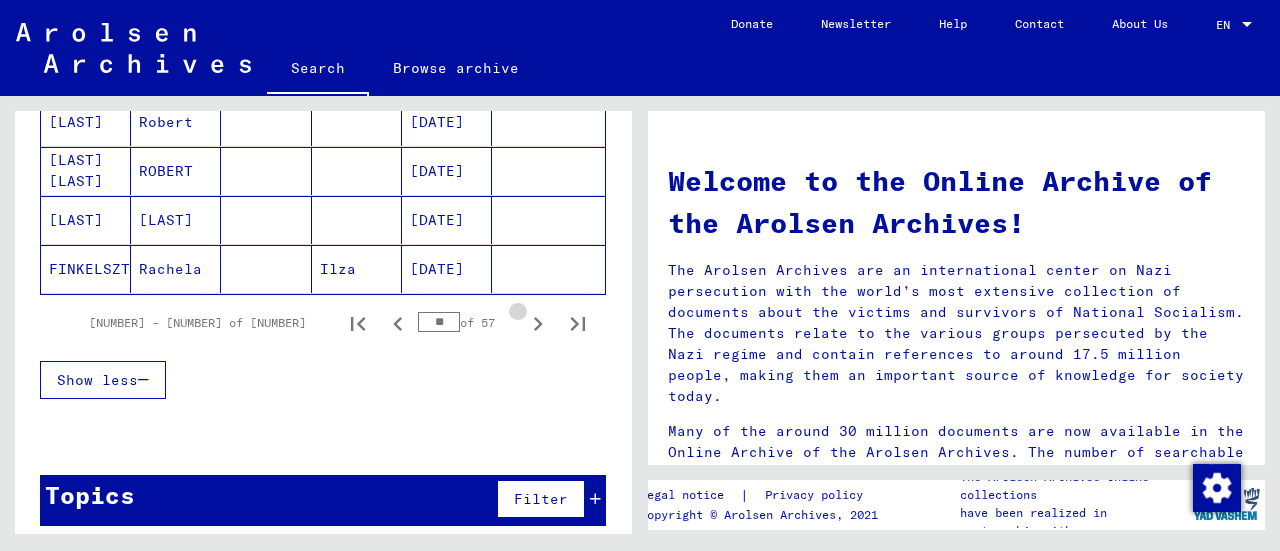 click 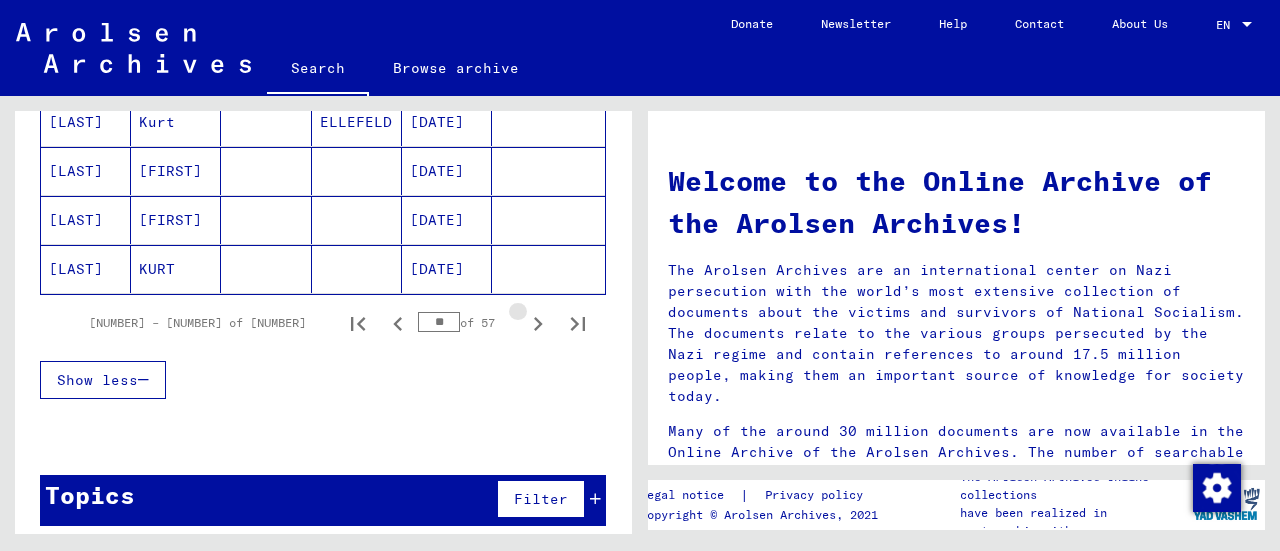 click 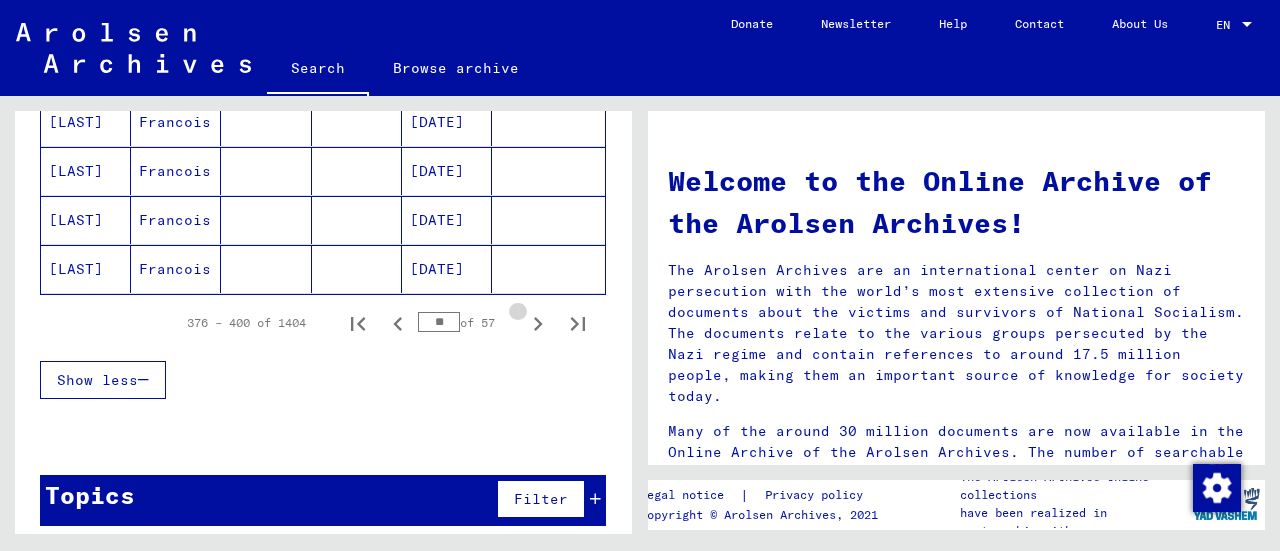 click 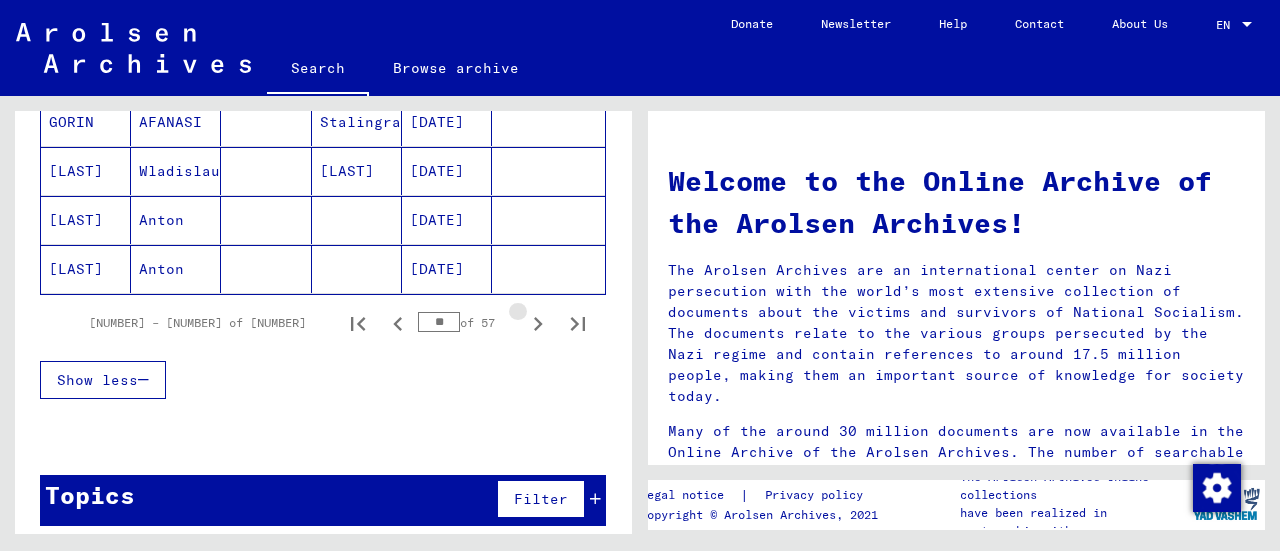 click 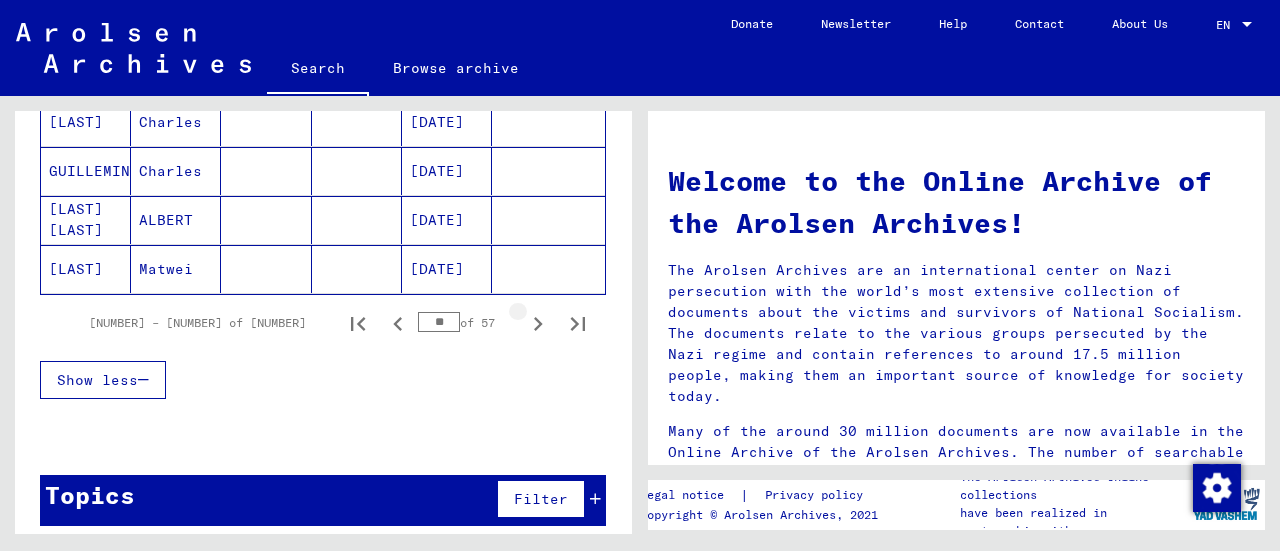 click 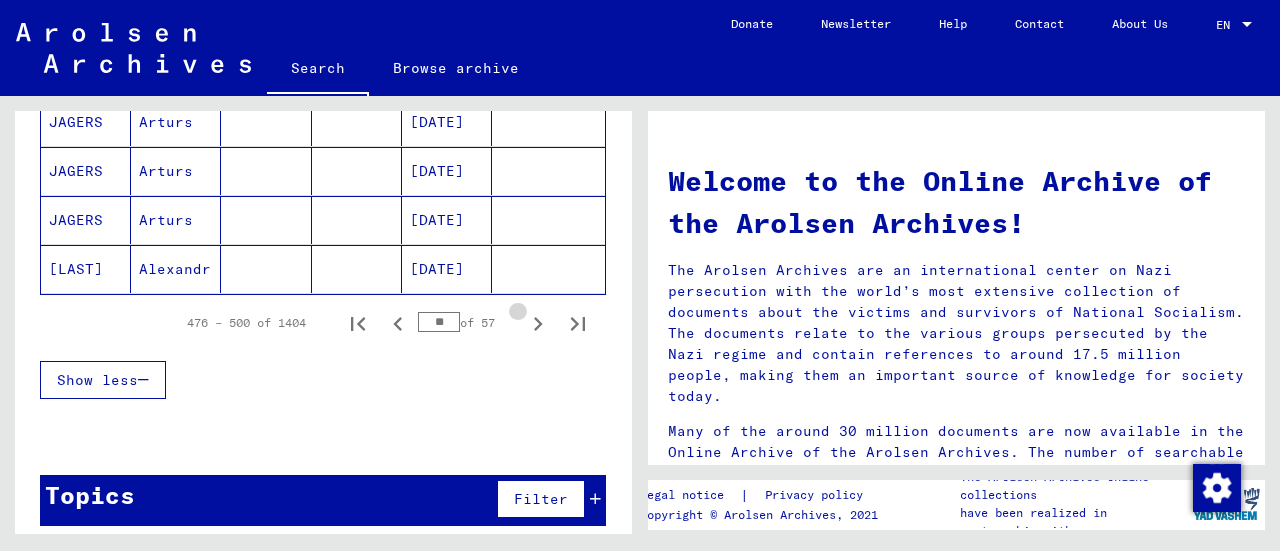 click at bounding box center (538, 323) 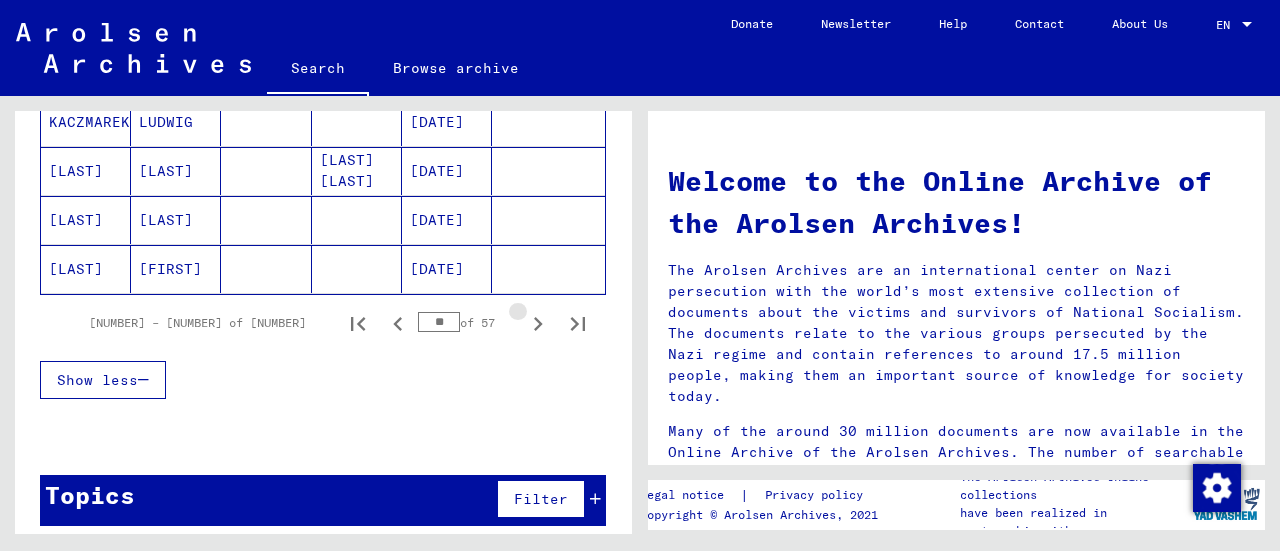 click at bounding box center (538, 323) 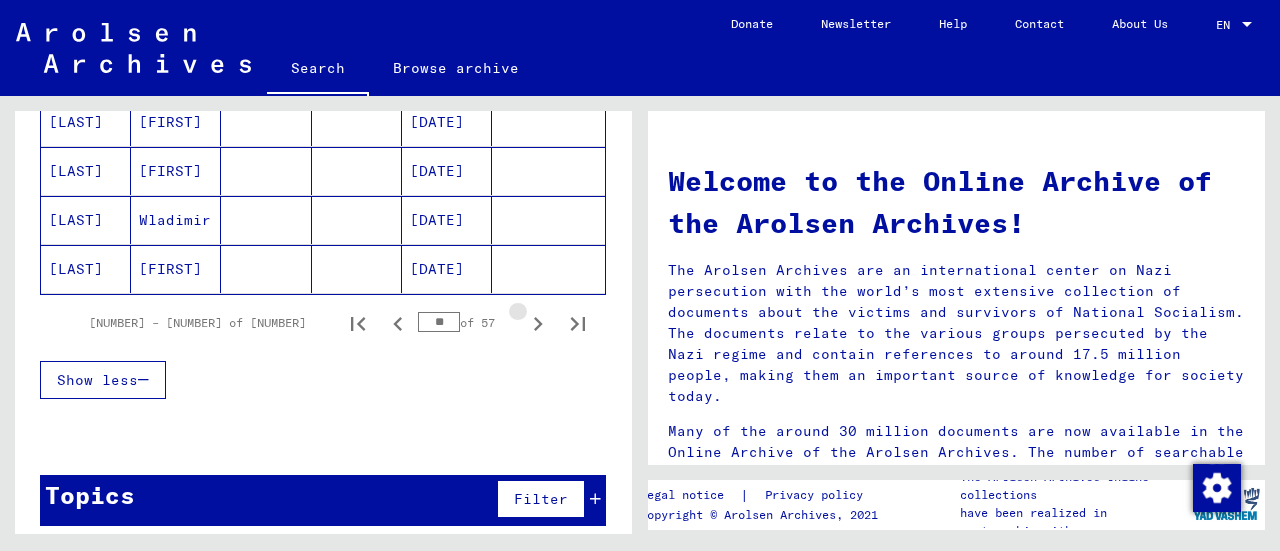 click at bounding box center [538, 323] 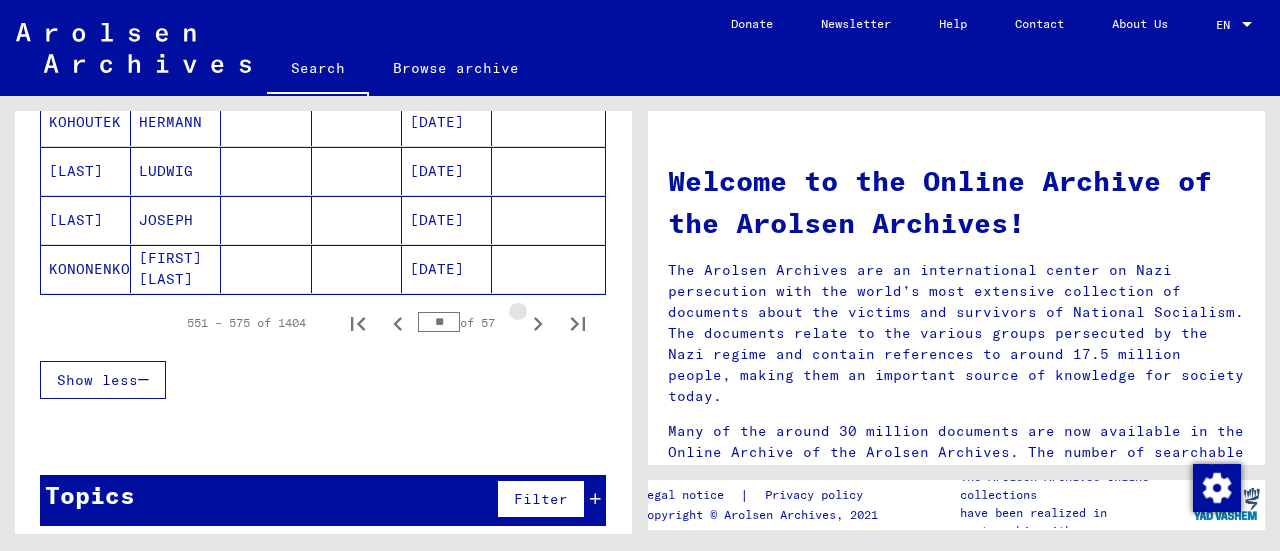 click at bounding box center [538, 323] 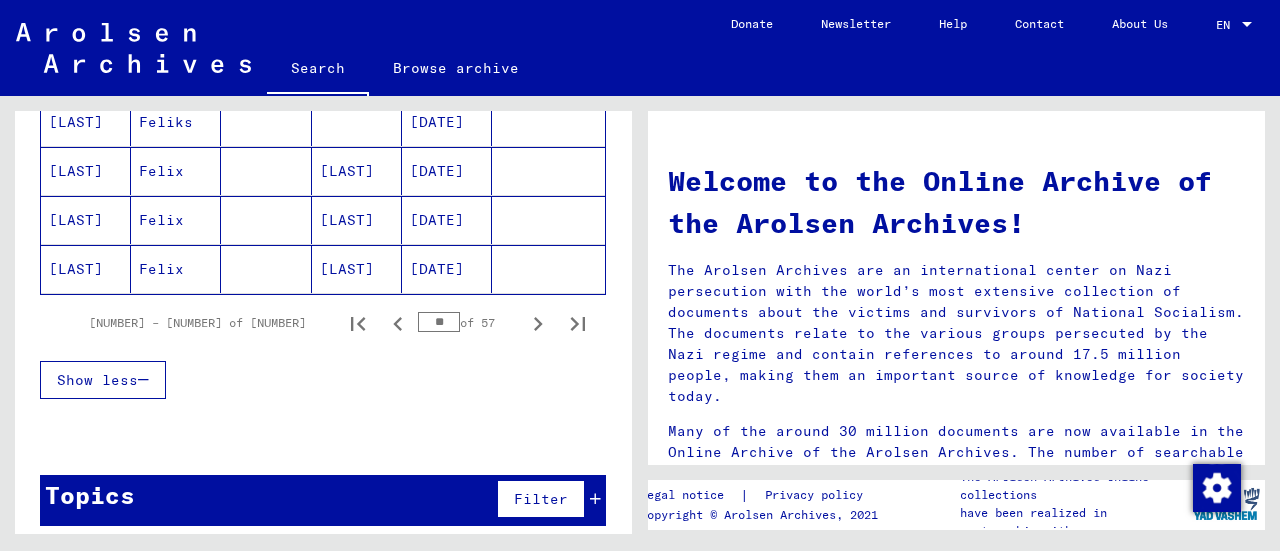 click 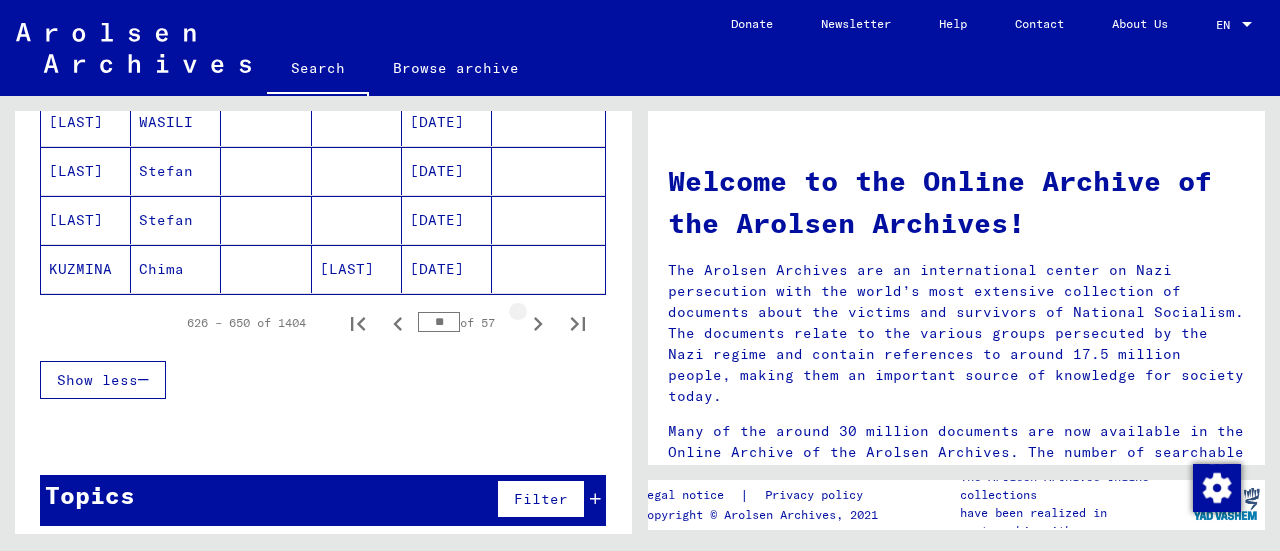 click 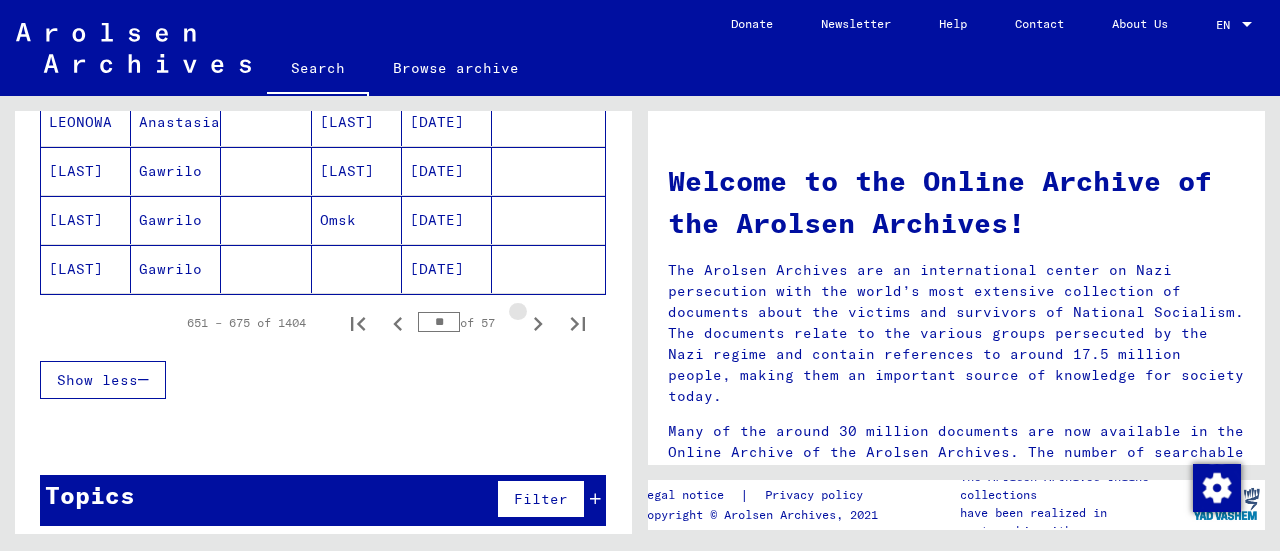 click 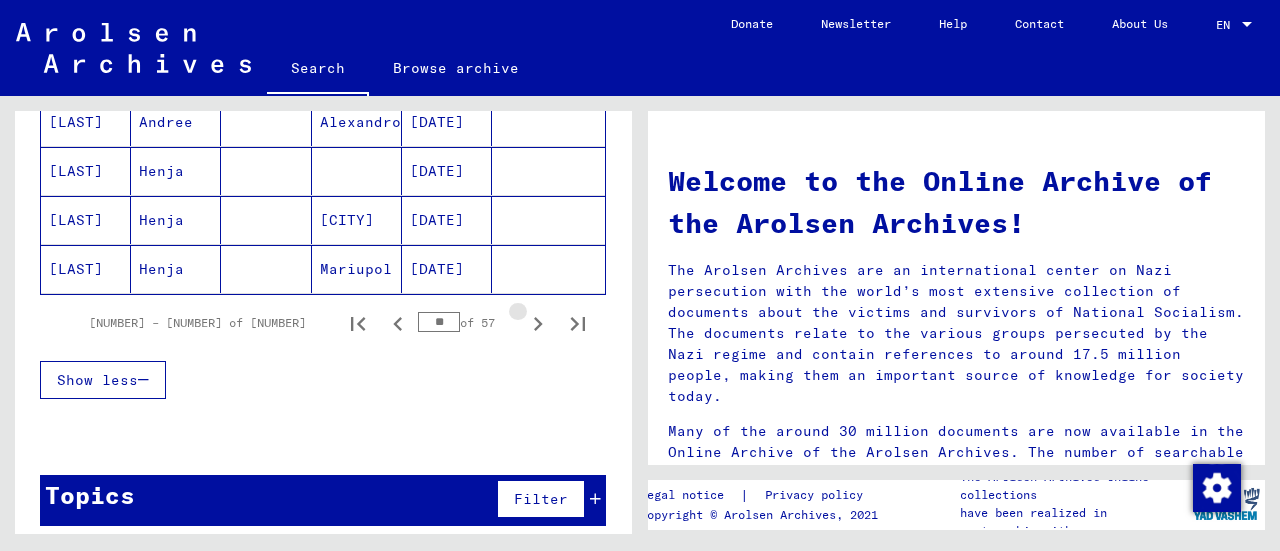click 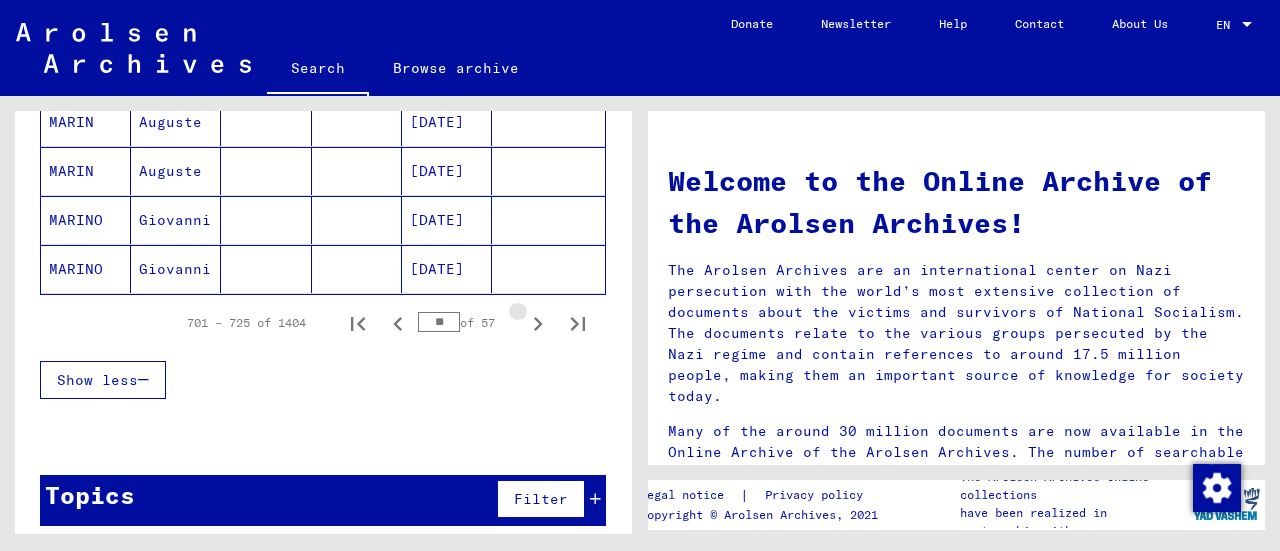 click 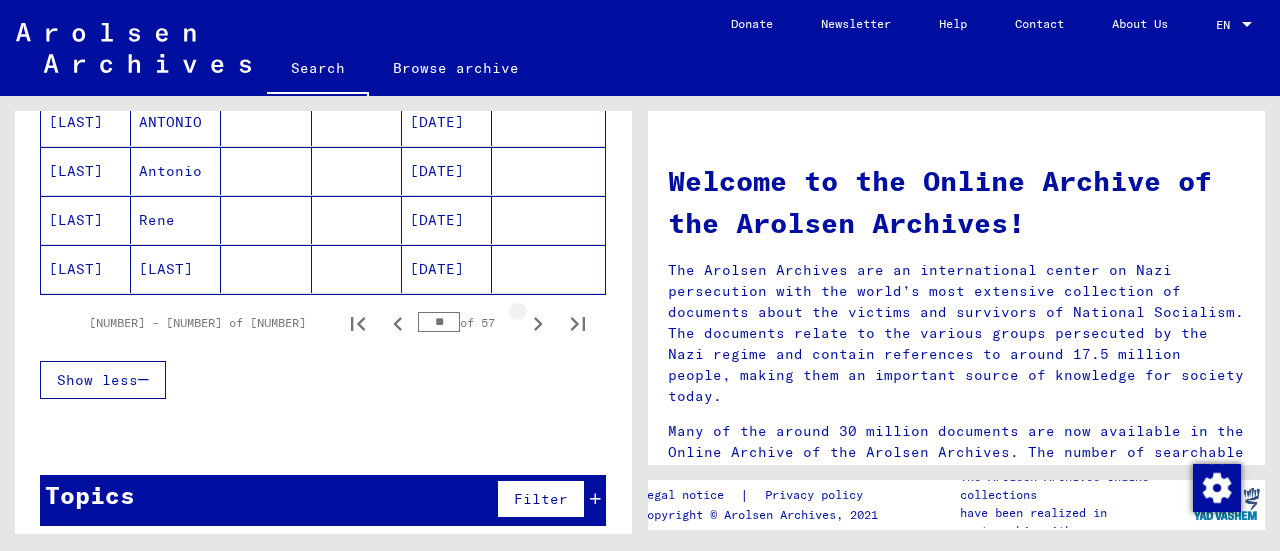 click 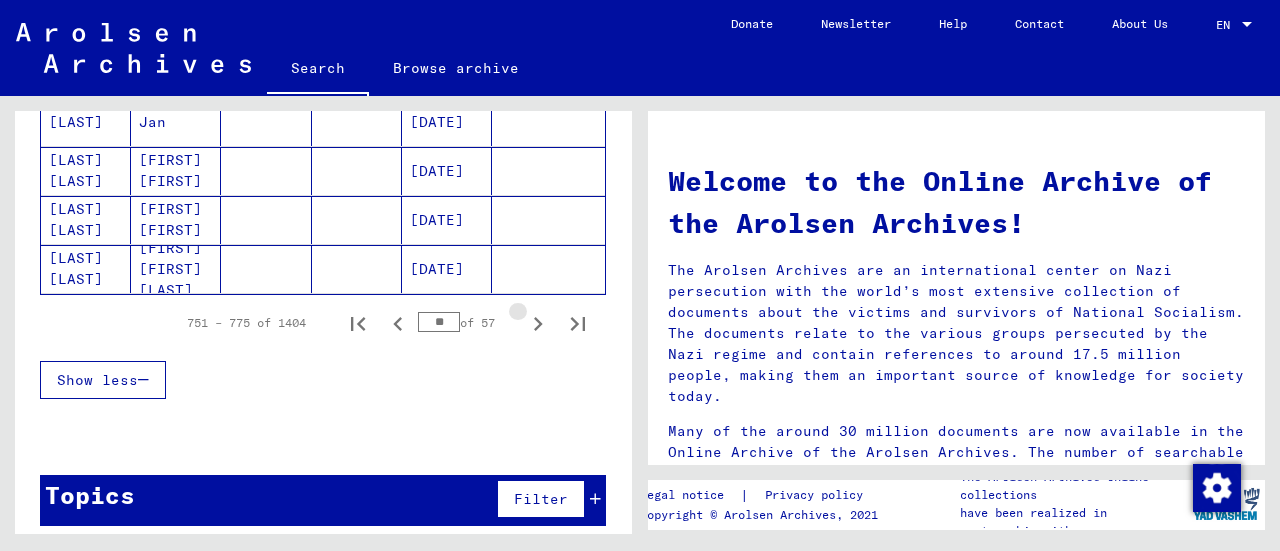 click 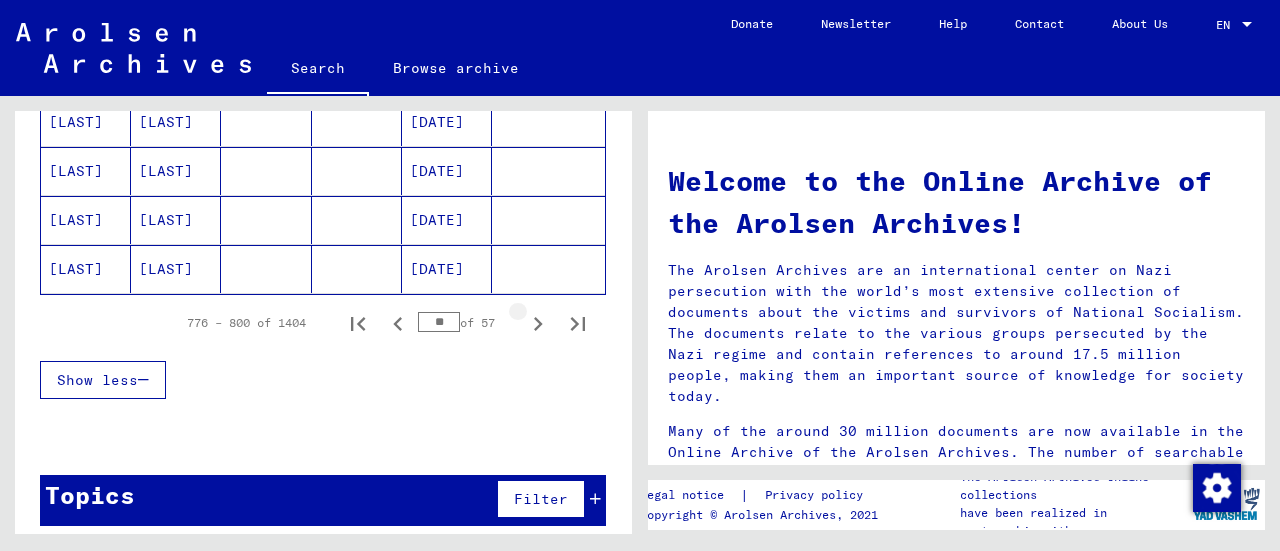click 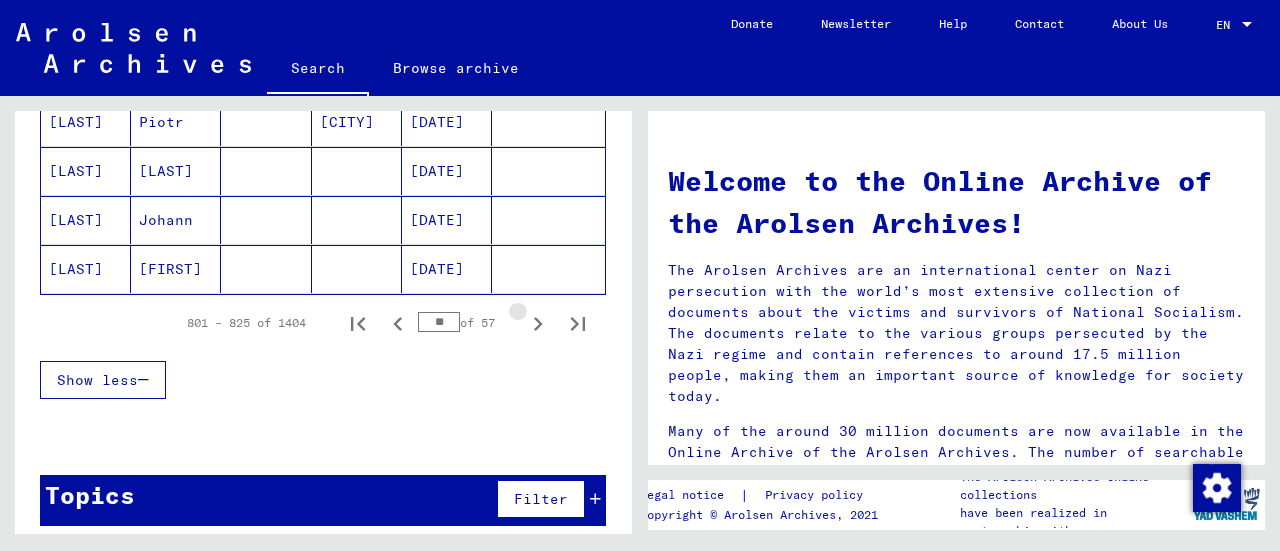click 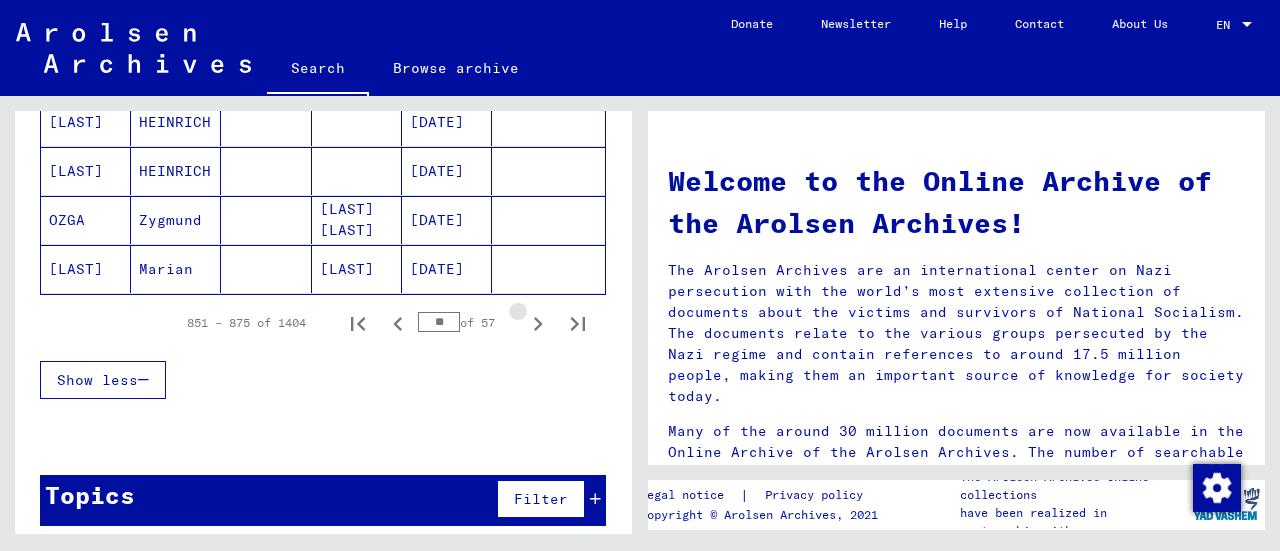 click 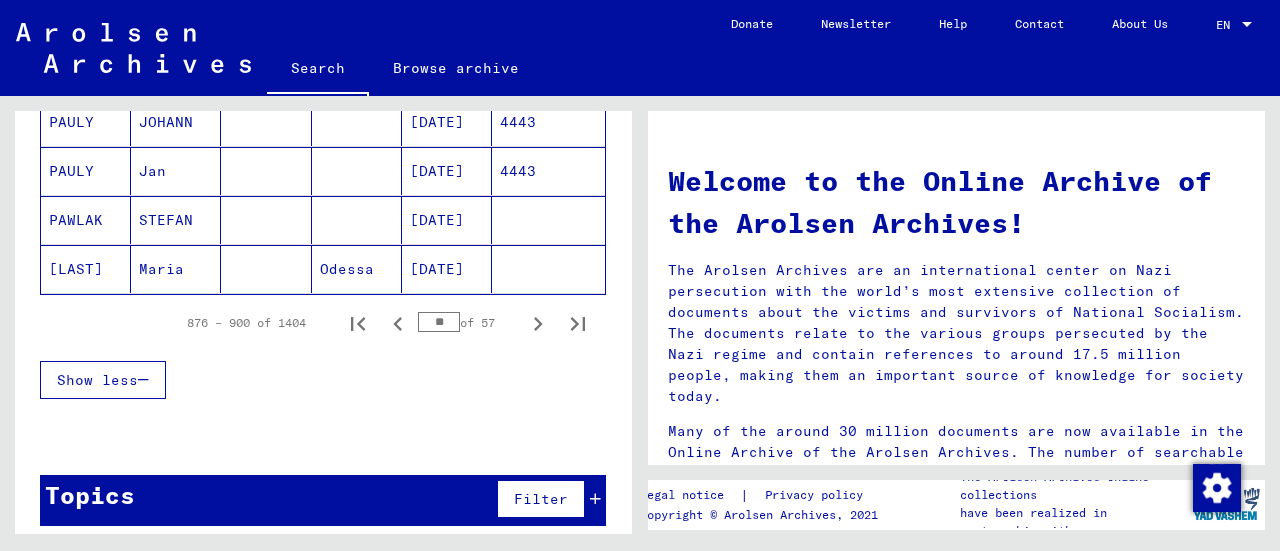 click 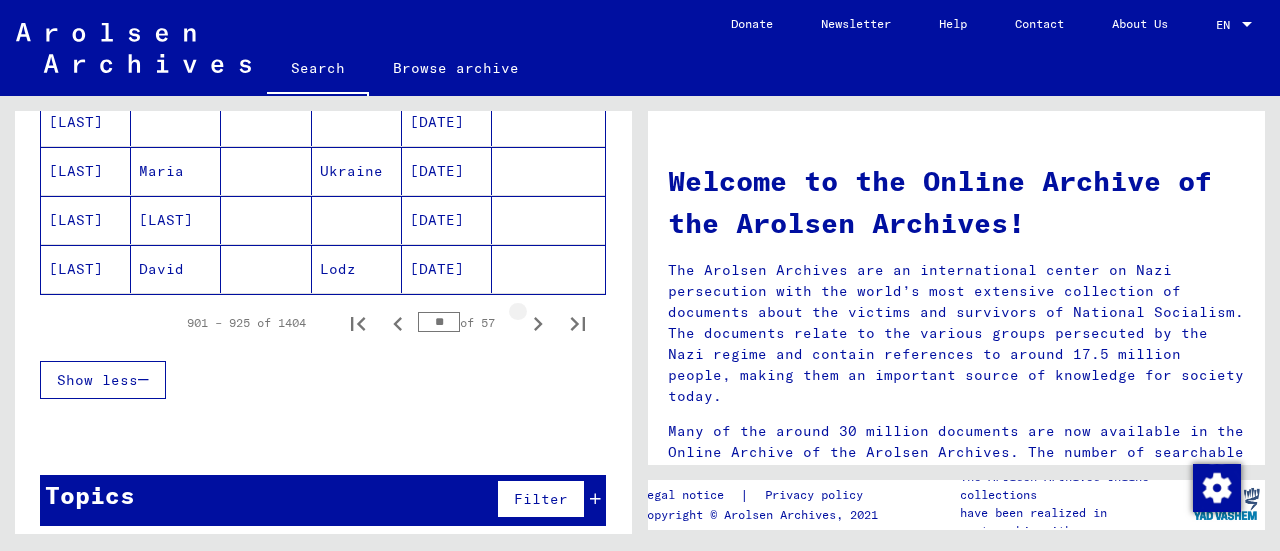 click 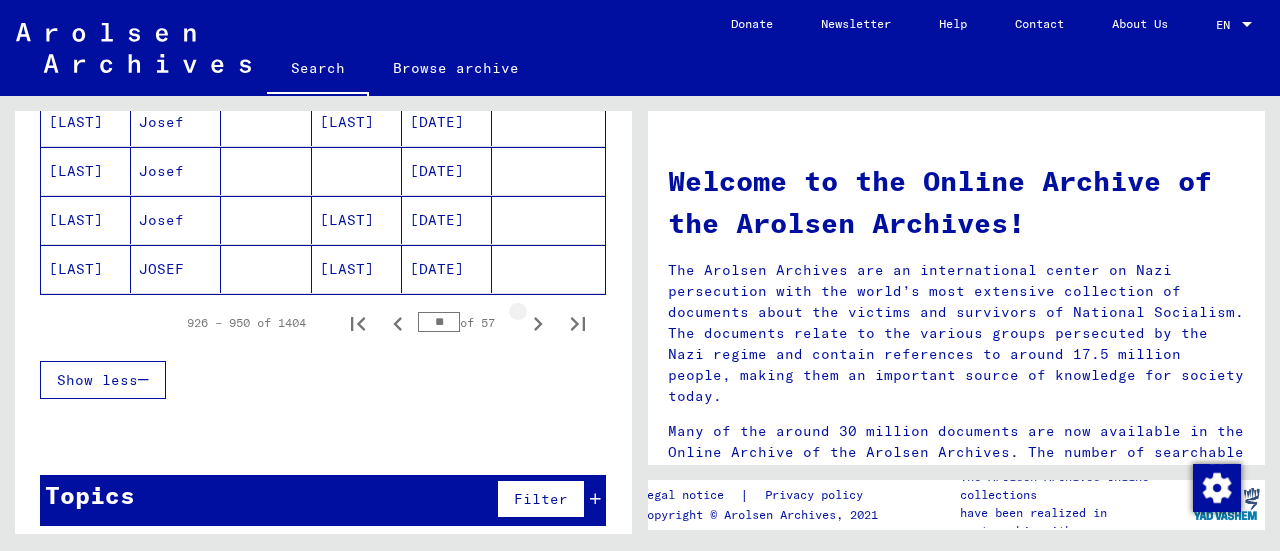click 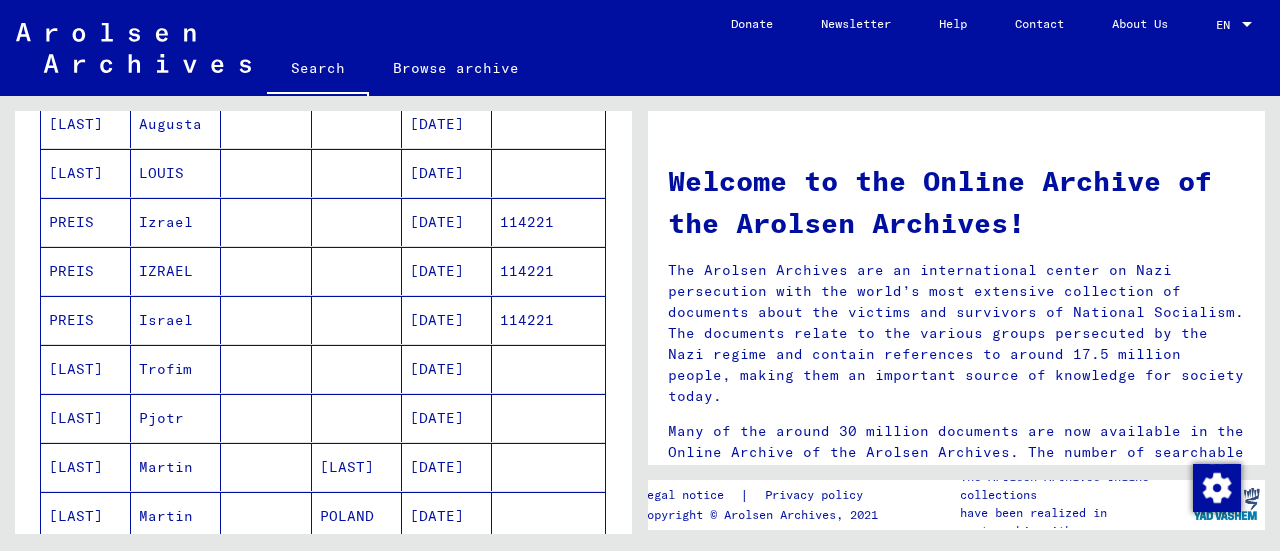scroll, scrollTop: 542, scrollLeft: 0, axis: vertical 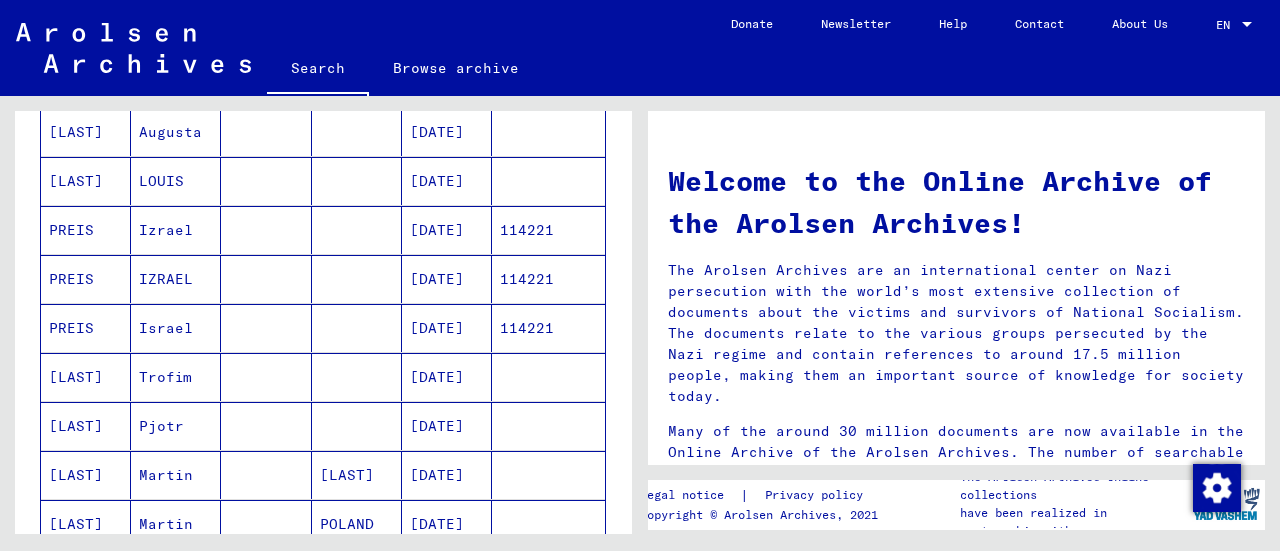 click on "PREIS" at bounding box center (86, 279) 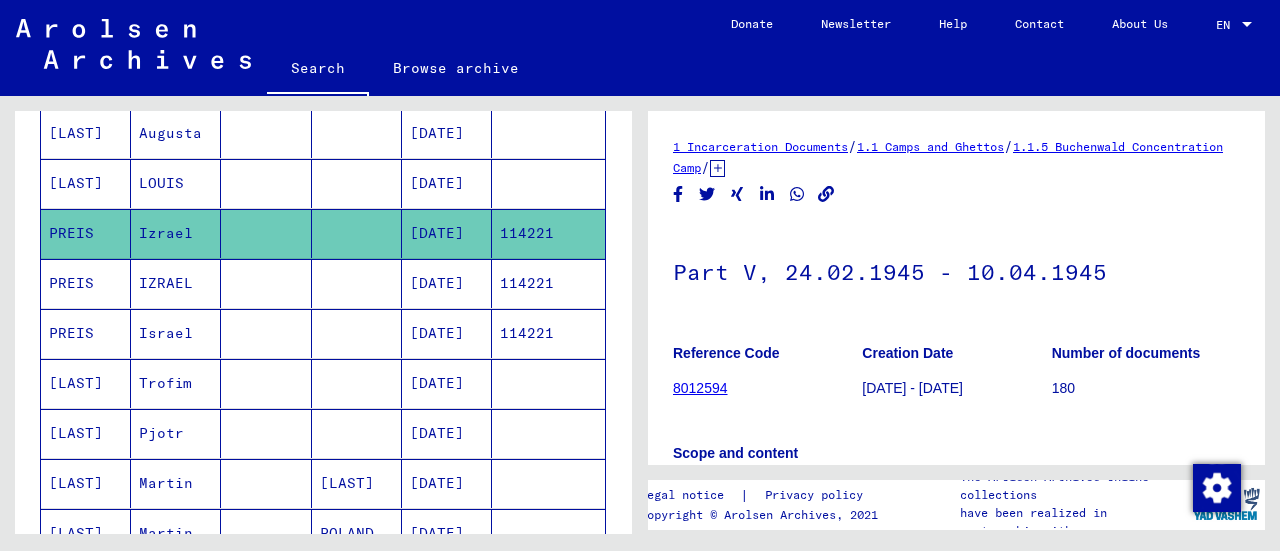scroll, scrollTop: 0, scrollLeft: 0, axis: both 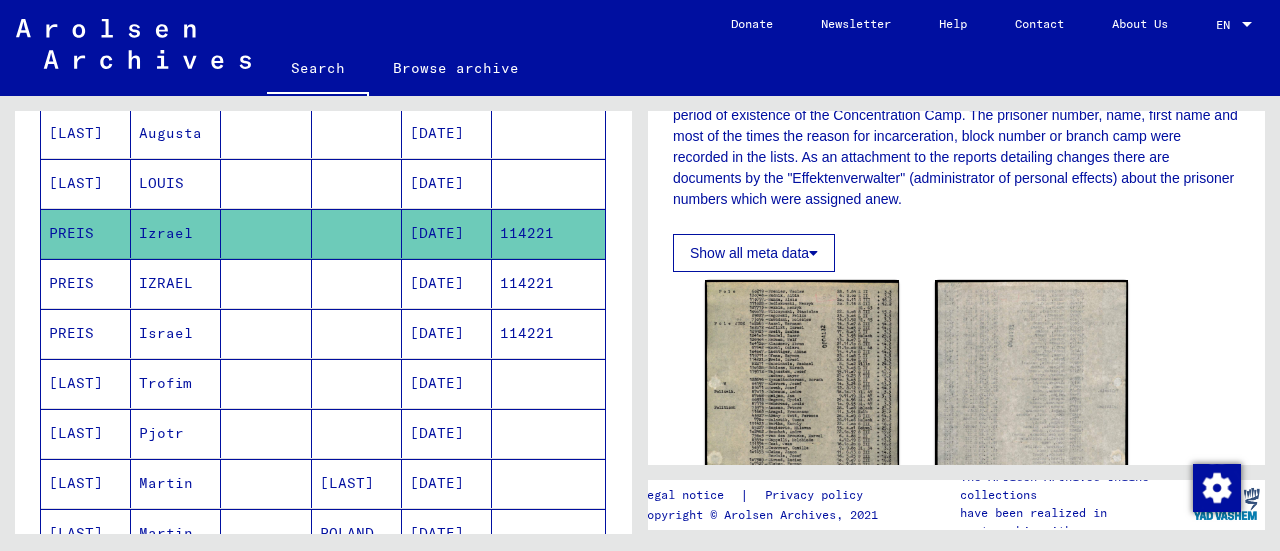 click on "PREIS" at bounding box center (86, 333) 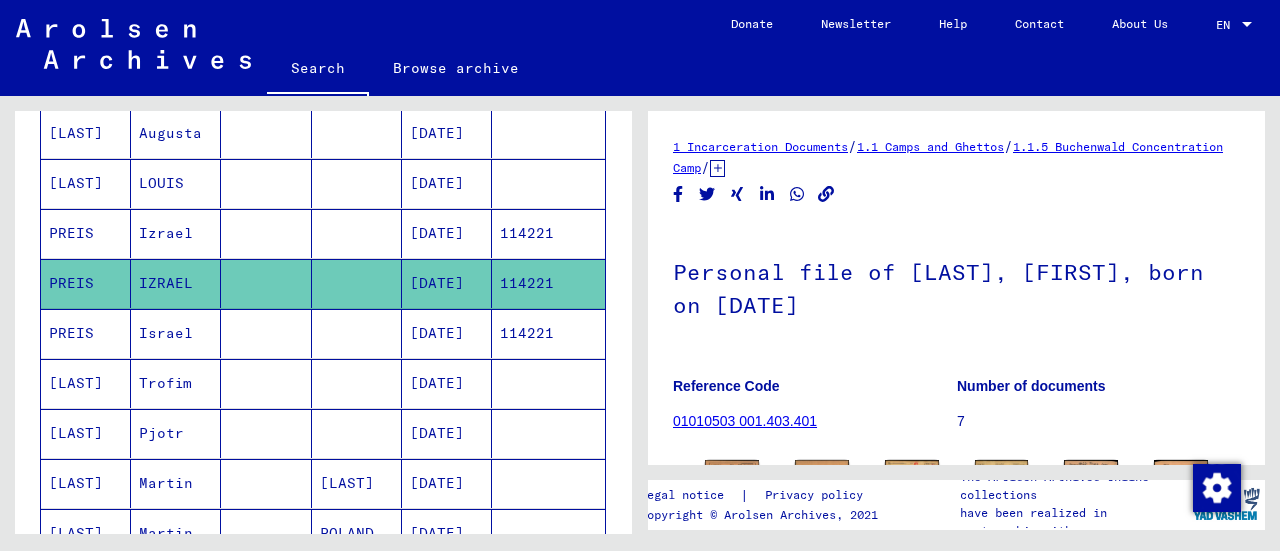 scroll, scrollTop: 0, scrollLeft: 0, axis: both 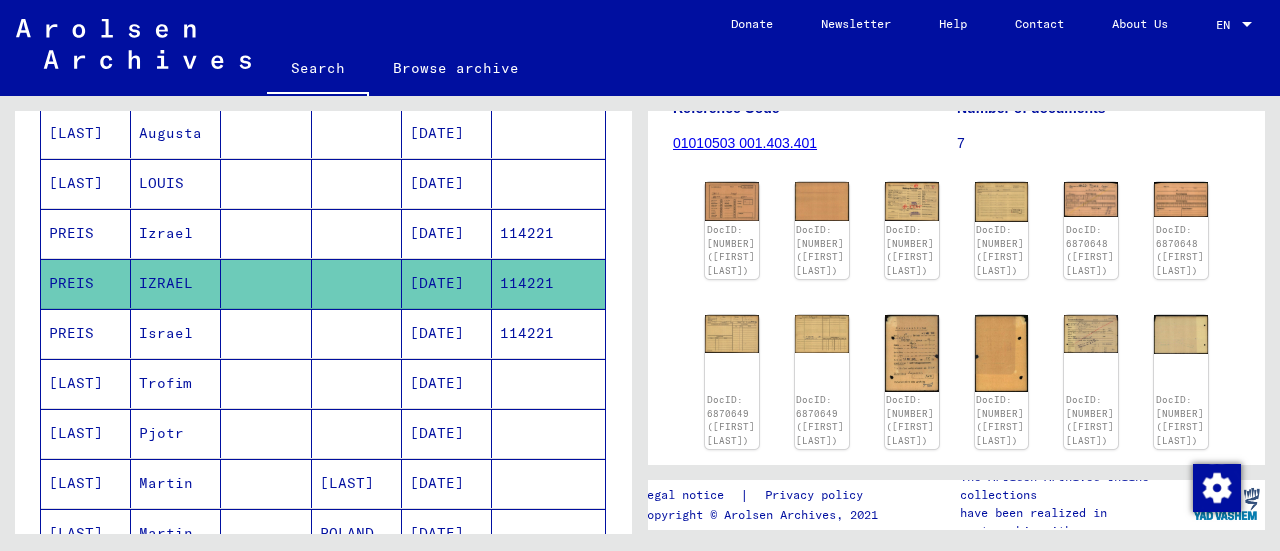 click on "PREIS" at bounding box center (86, 383) 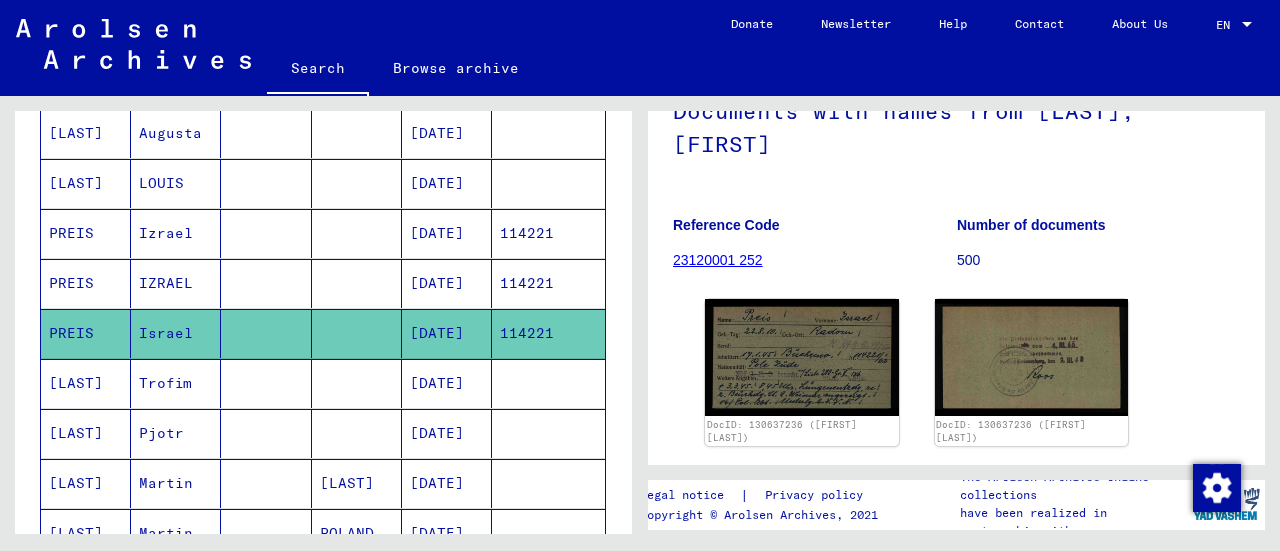 scroll, scrollTop: 222, scrollLeft: 0, axis: vertical 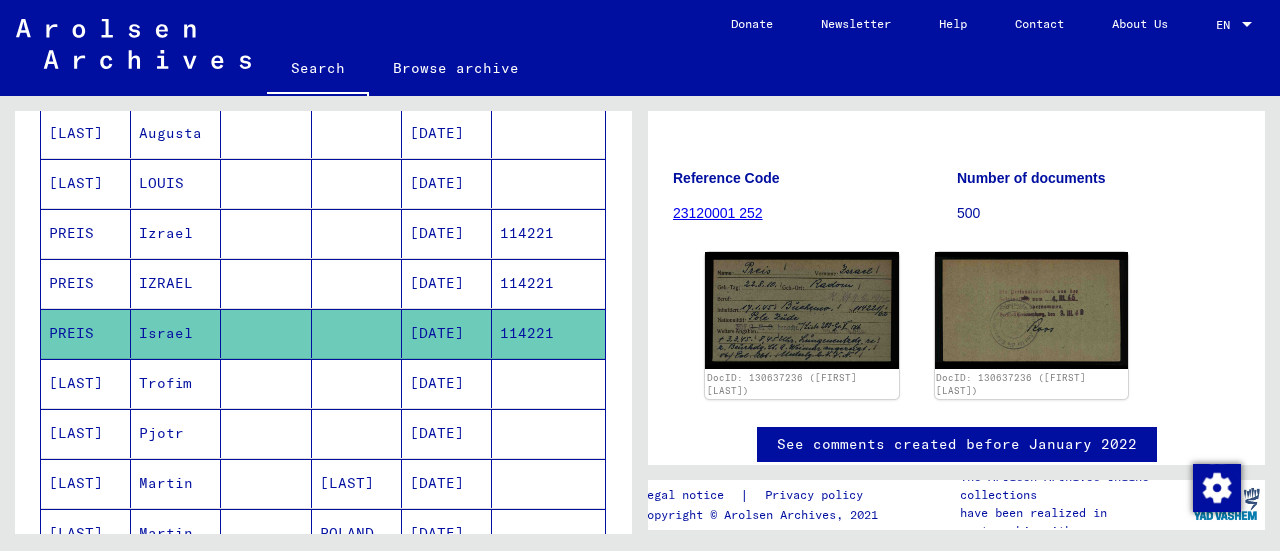 click 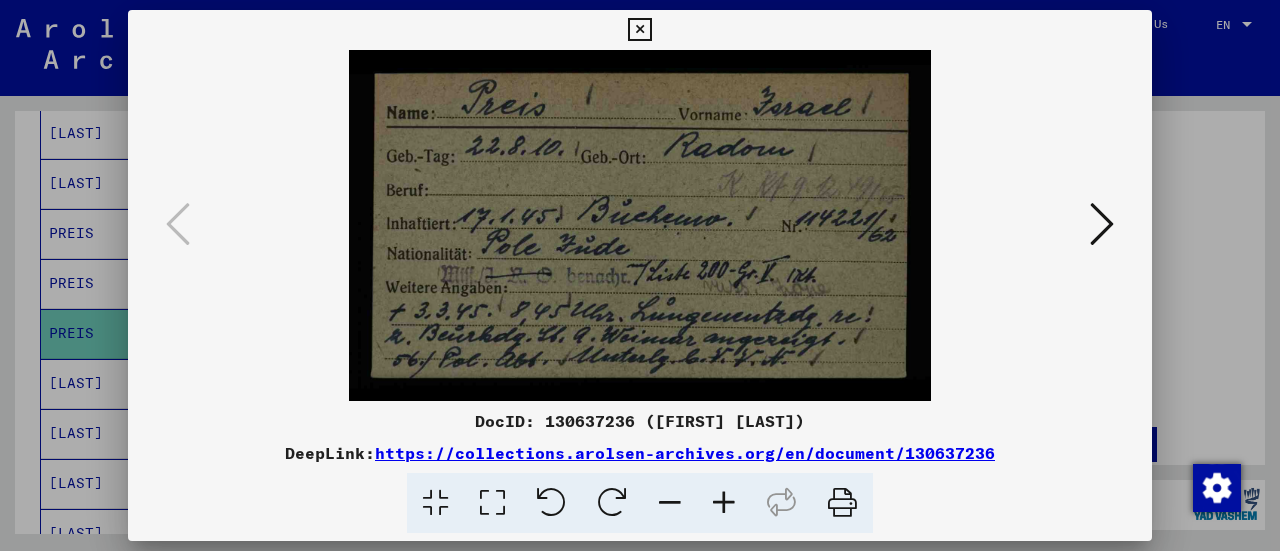 click at bounding box center [639, 30] 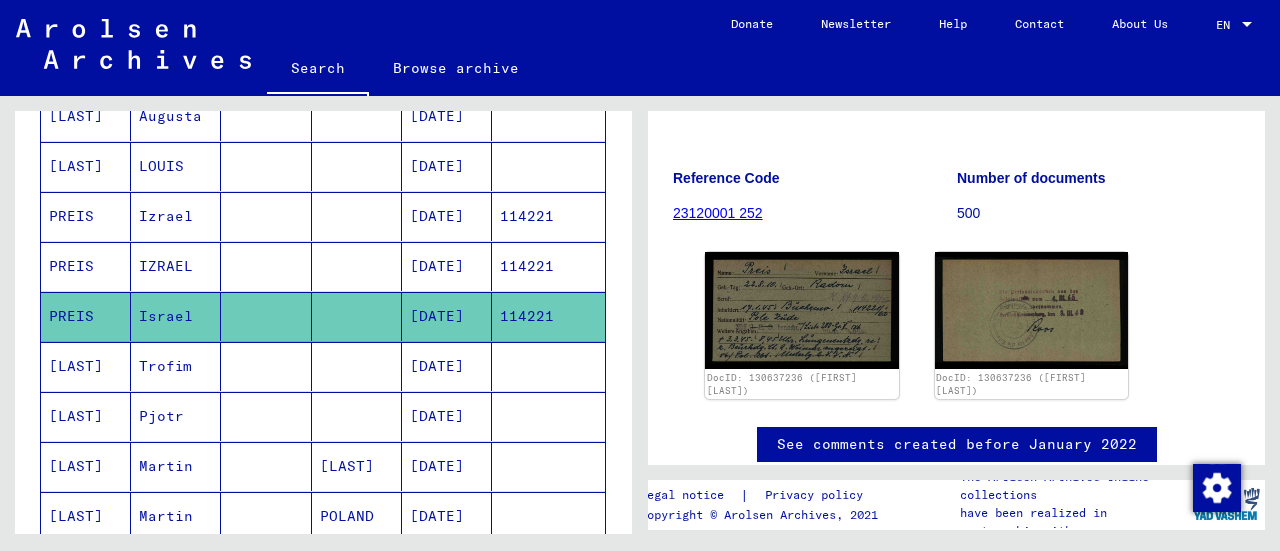 scroll, scrollTop: 564, scrollLeft: 0, axis: vertical 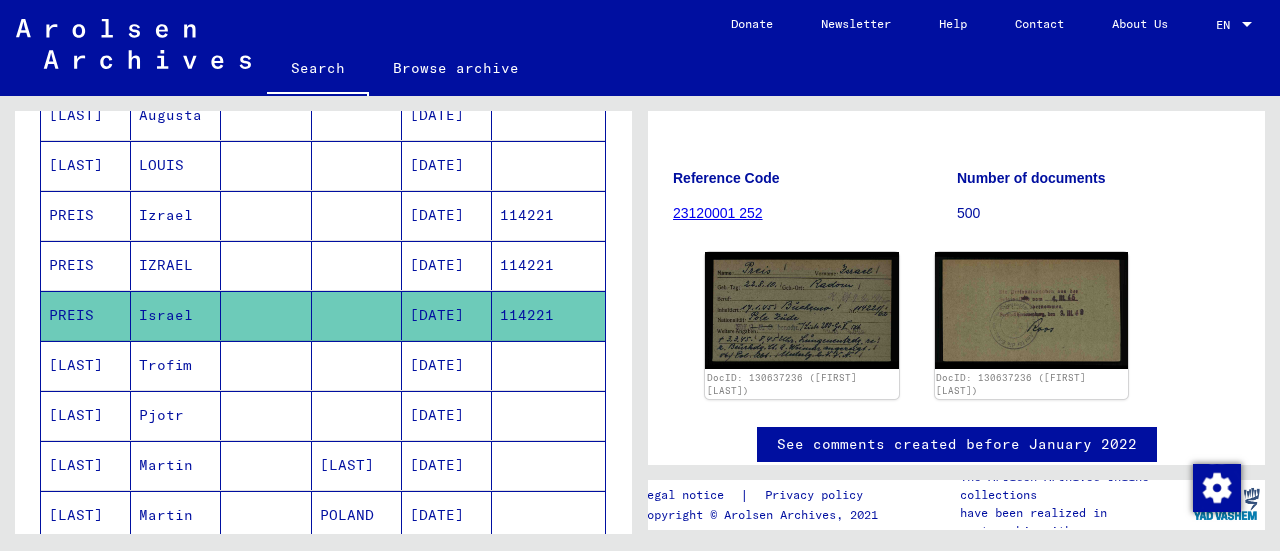 click 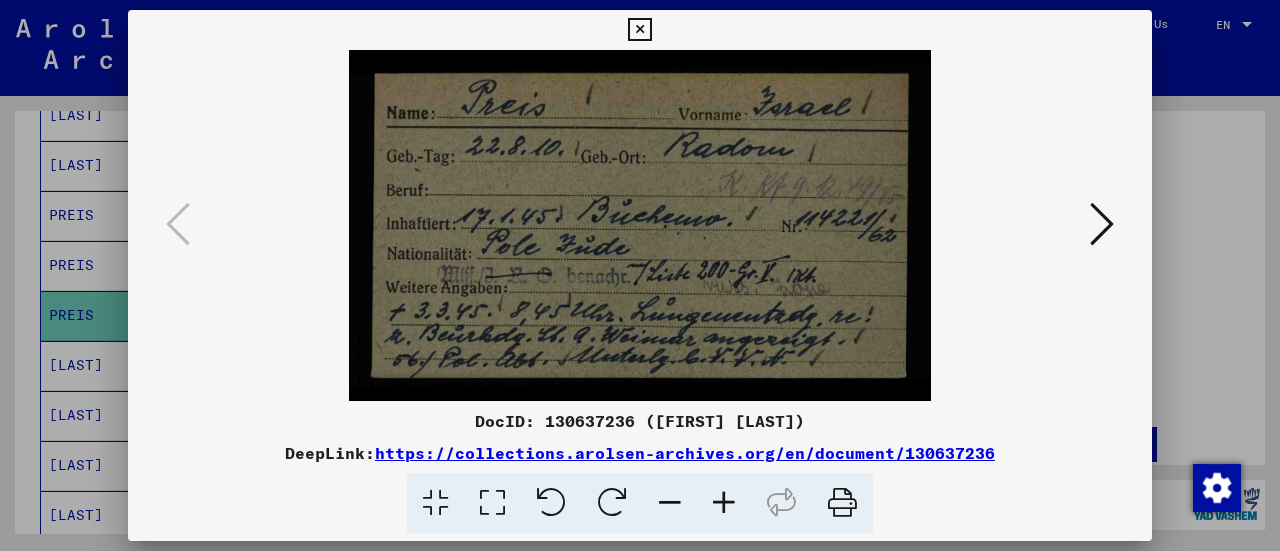 click at bounding box center (639, 30) 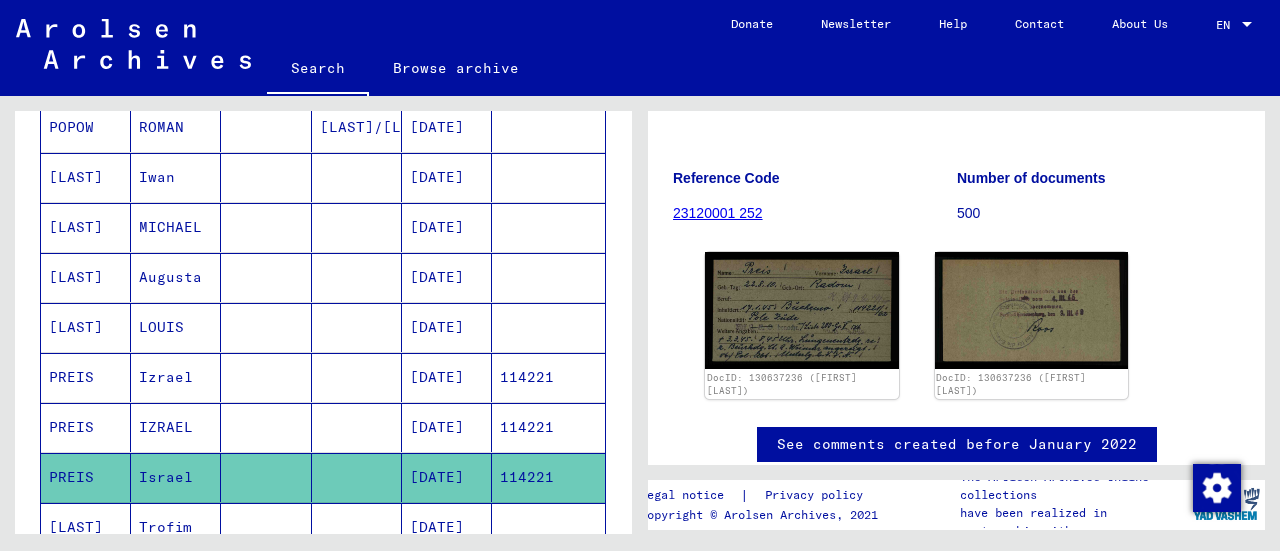 scroll, scrollTop: 452, scrollLeft: 0, axis: vertical 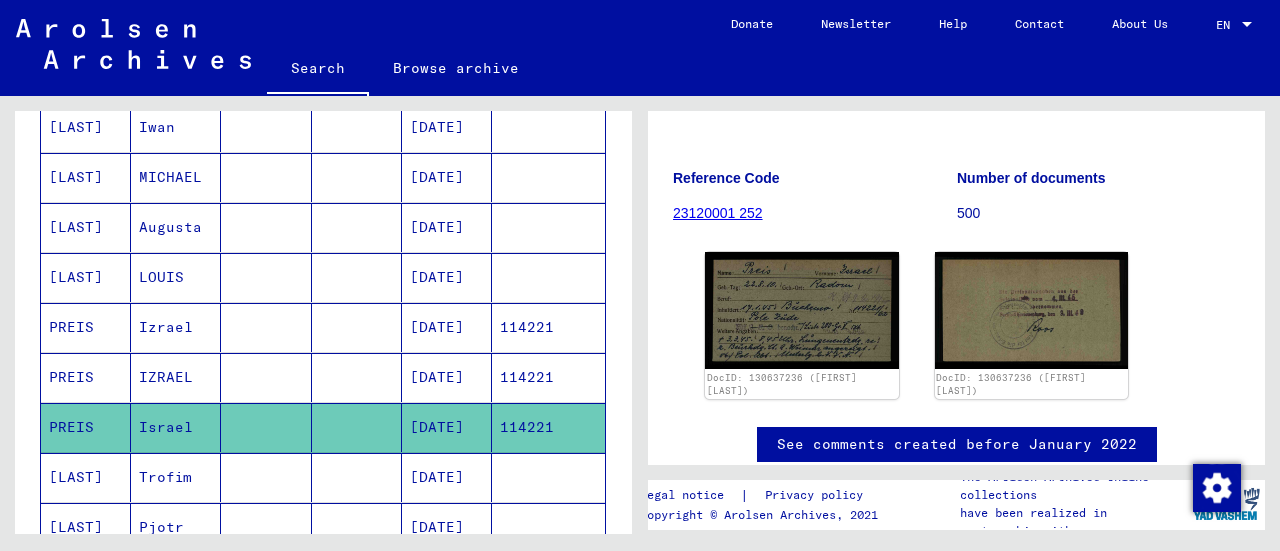 click on "PREIS" at bounding box center [86, 377] 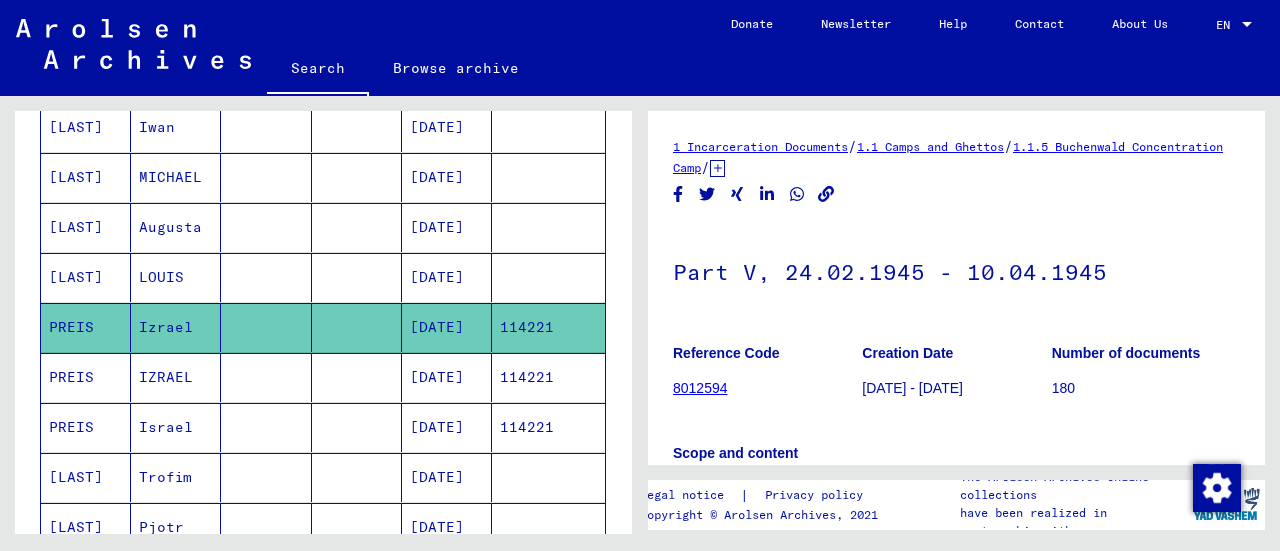 scroll, scrollTop: 0, scrollLeft: 0, axis: both 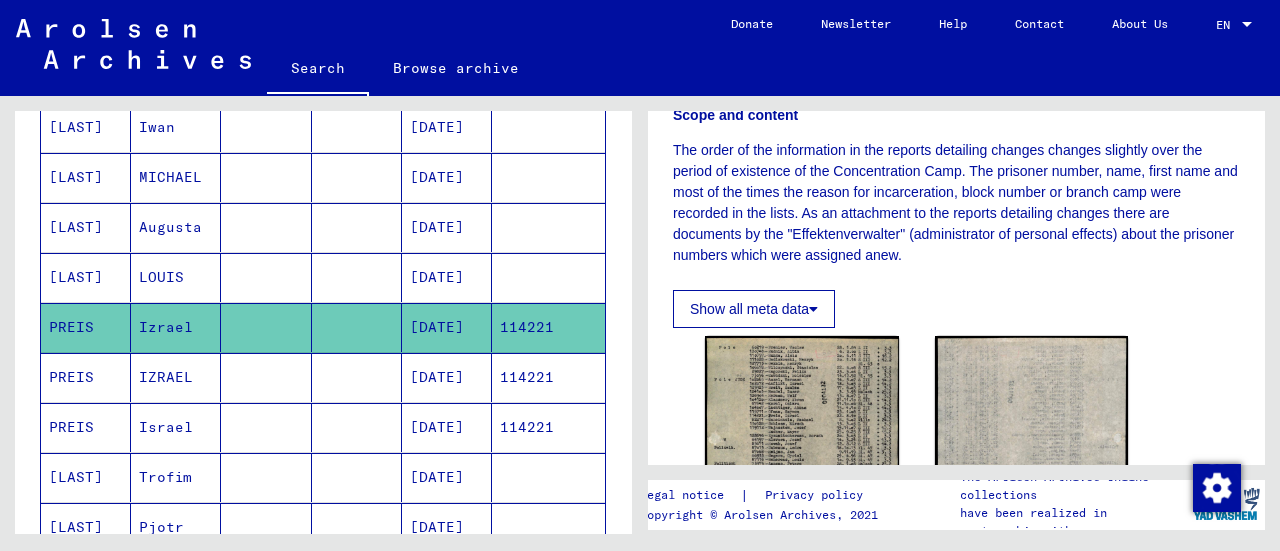 click on "PREIS" at bounding box center (86, 427) 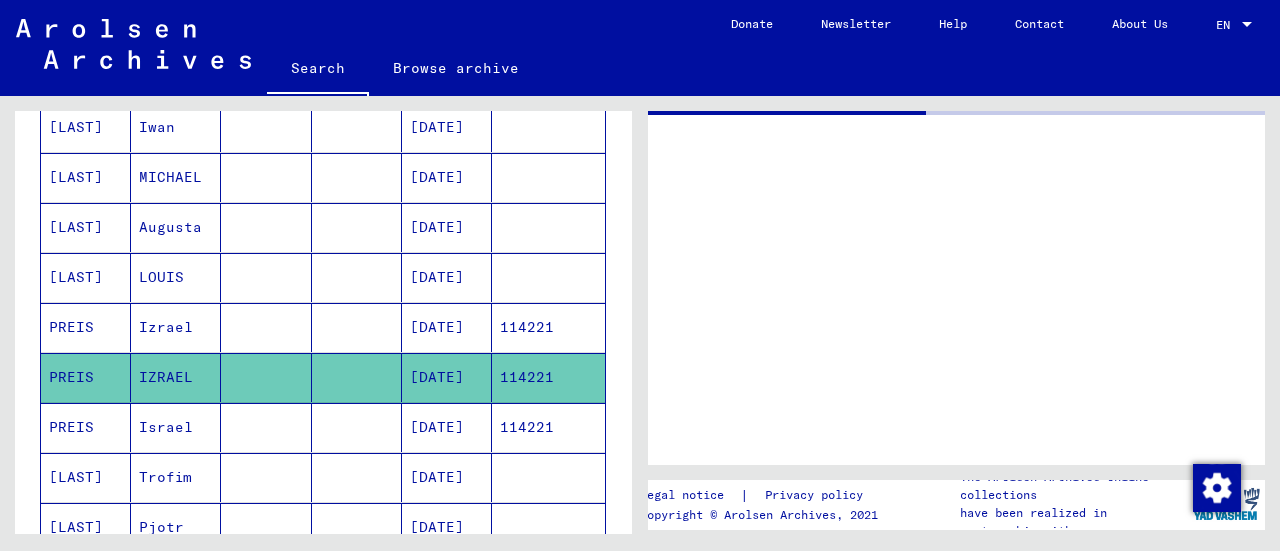 scroll, scrollTop: 0, scrollLeft: 0, axis: both 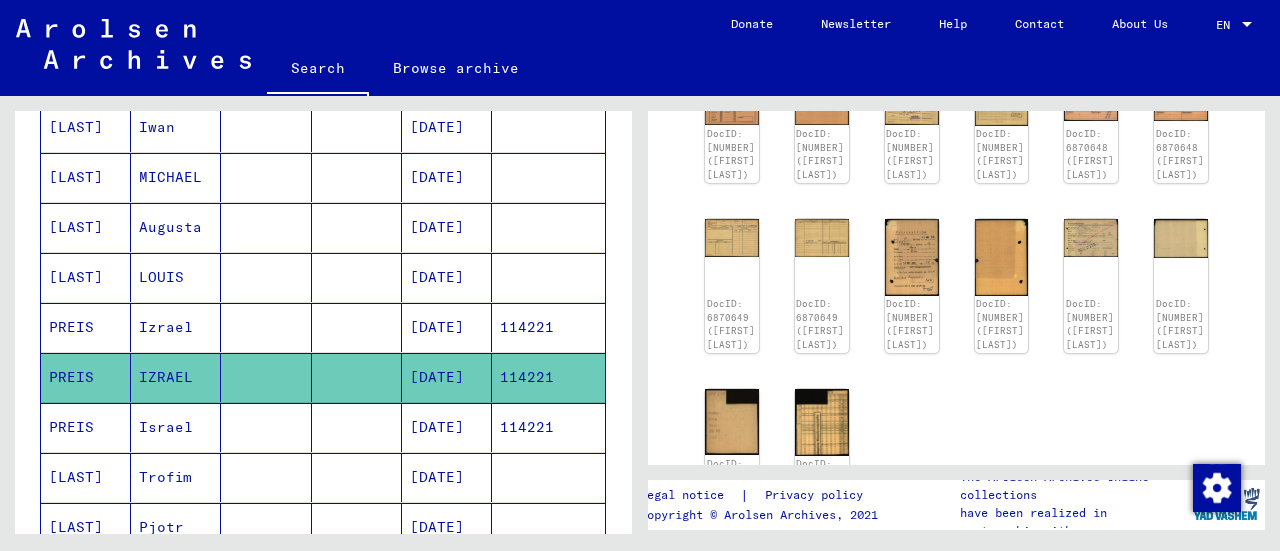 click 